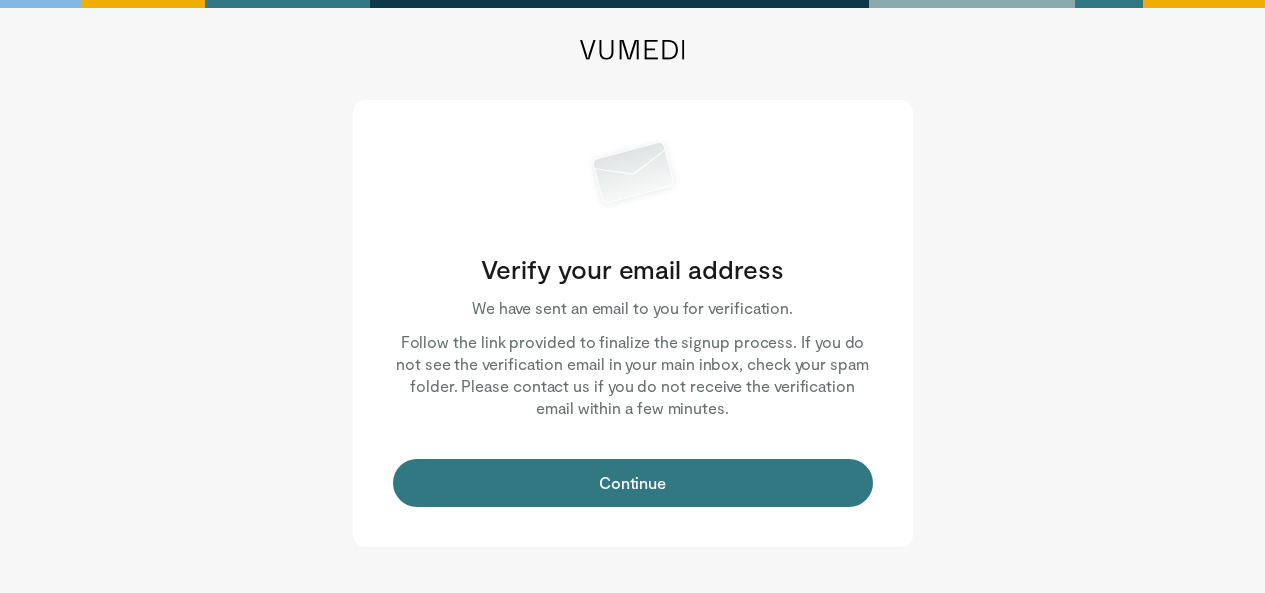 scroll, scrollTop: 0, scrollLeft: 0, axis: both 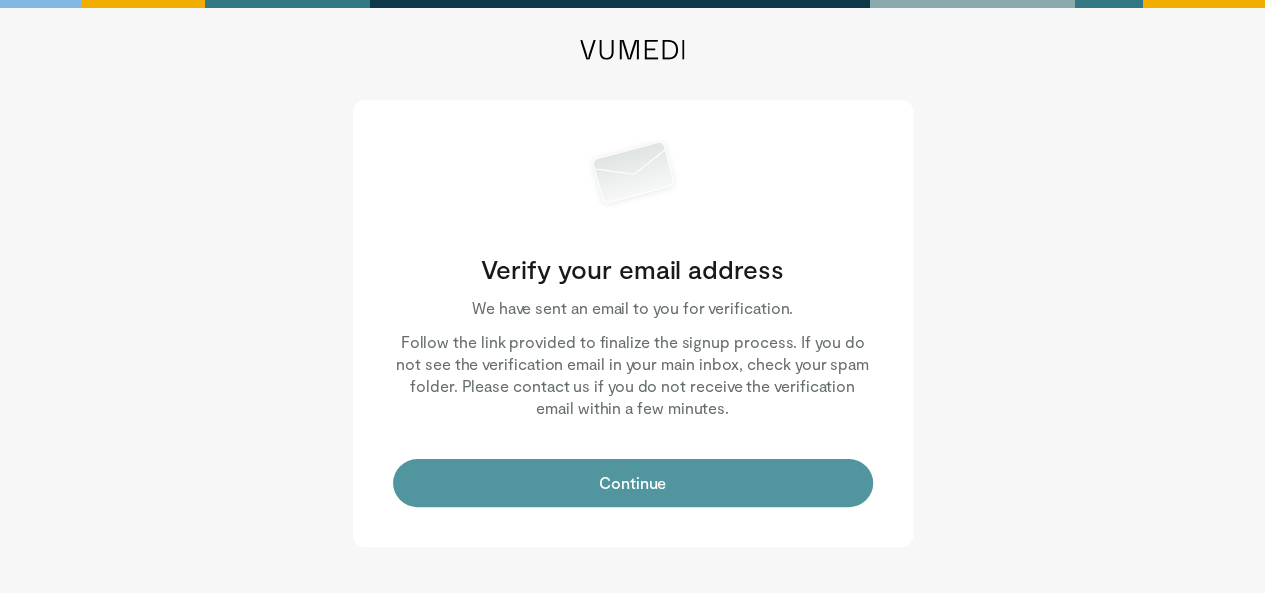 click on "Continue" at bounding box center (633, 483) 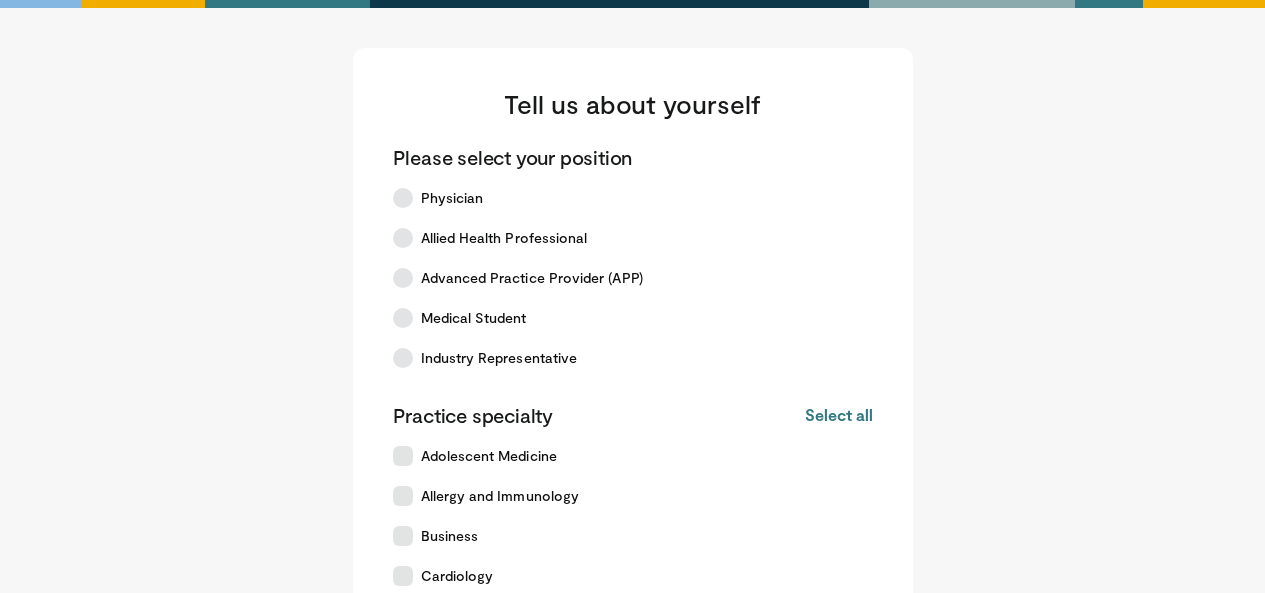 scroll, scrollTop: 0, scrollLeft: 0, axis: both 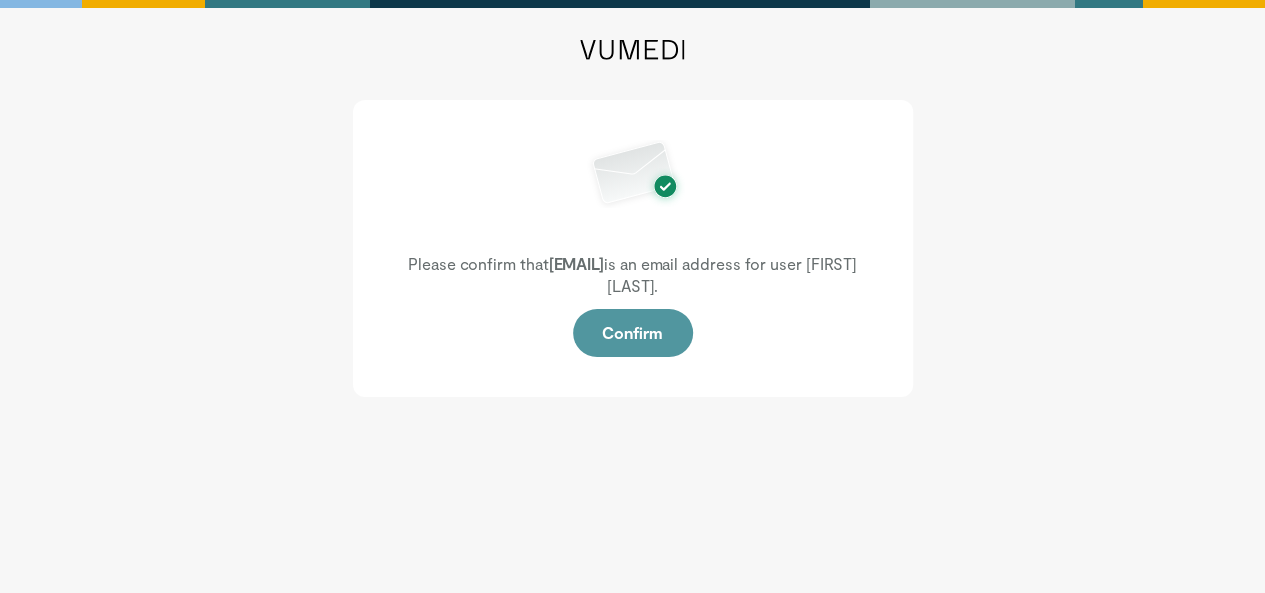 click on "Confirm" at bounding box center [633, 333] 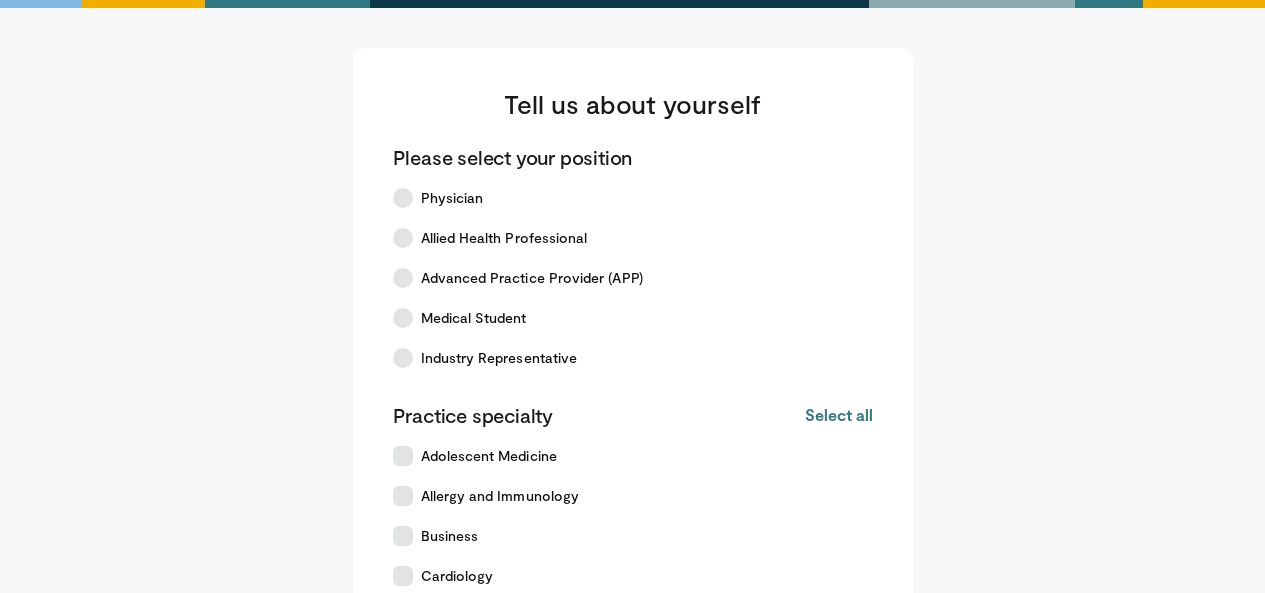 scroll, scrollTop: 0, scrollLeft: 0, axis: both 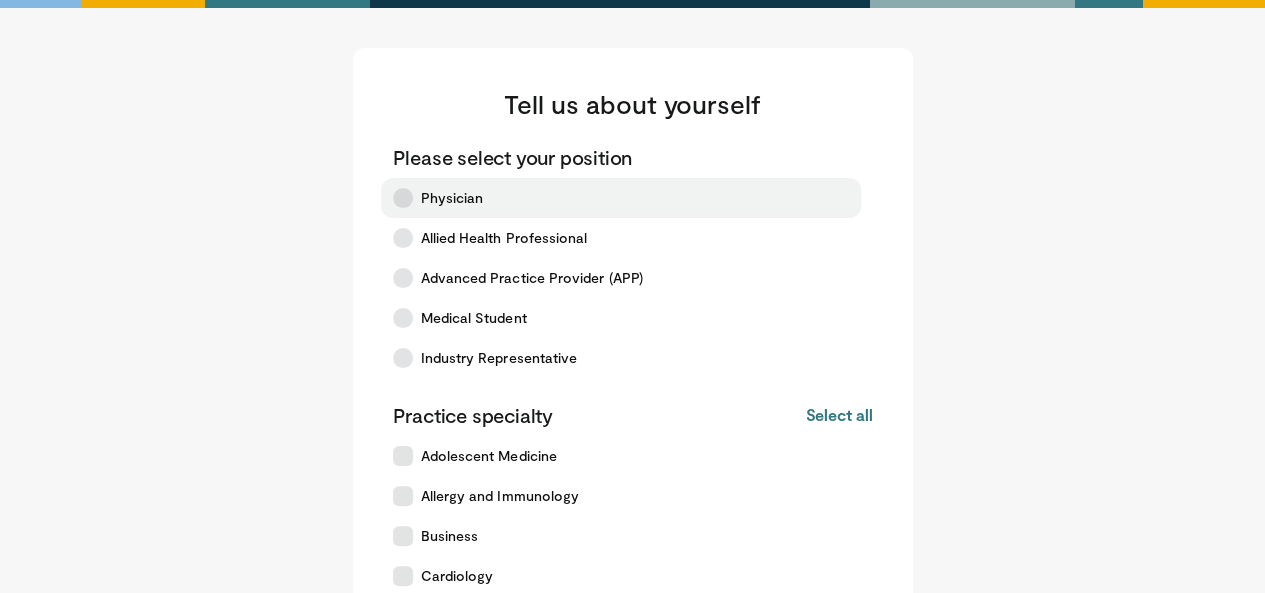 drag, startPoint x: 406, startPoint y: 195, endPoint x: 409, endPoint y: 211, distance: 16.27882 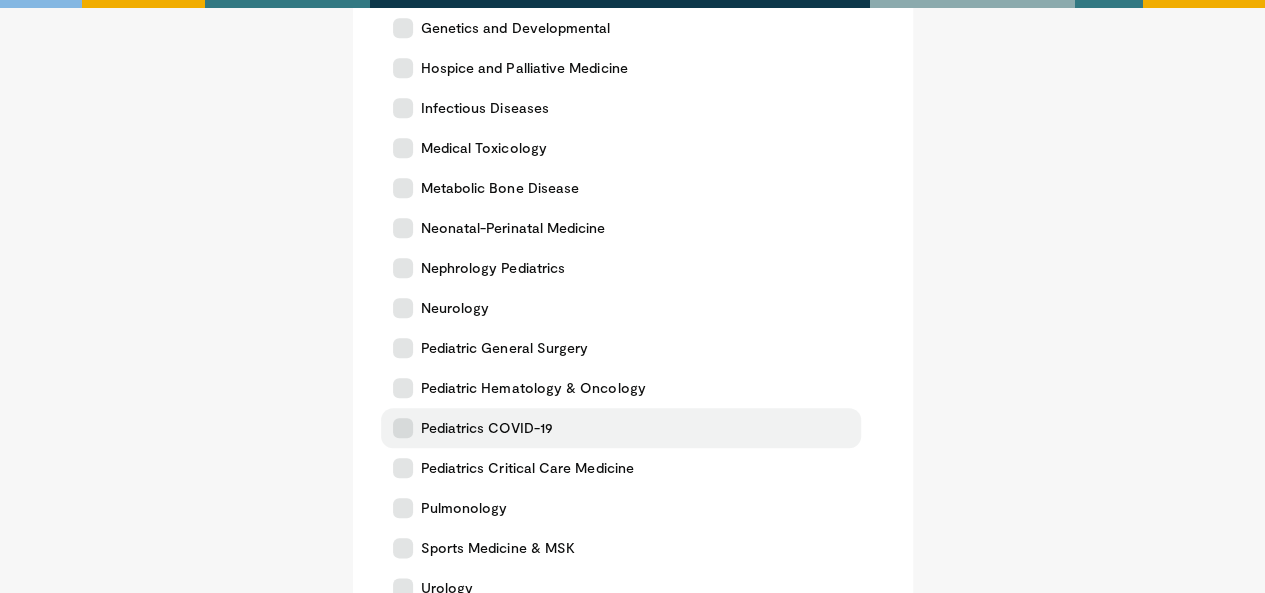 scroll, scrollTop: 900, scrollLeft: 0, axis: vertical 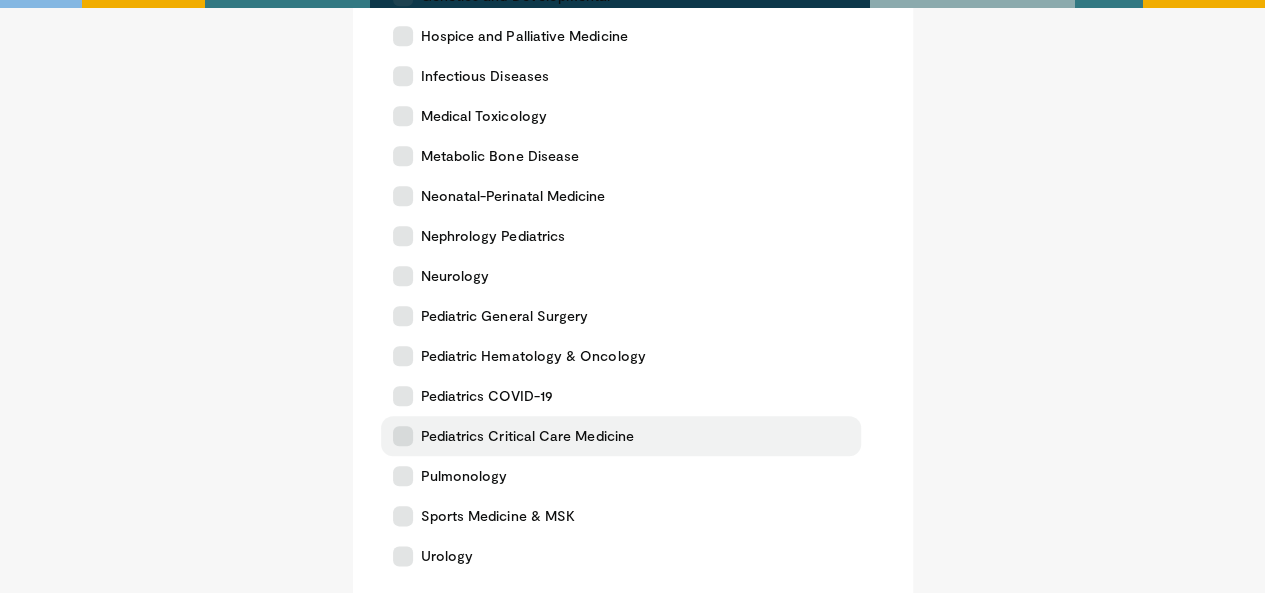click at bounding box center [403, 436] 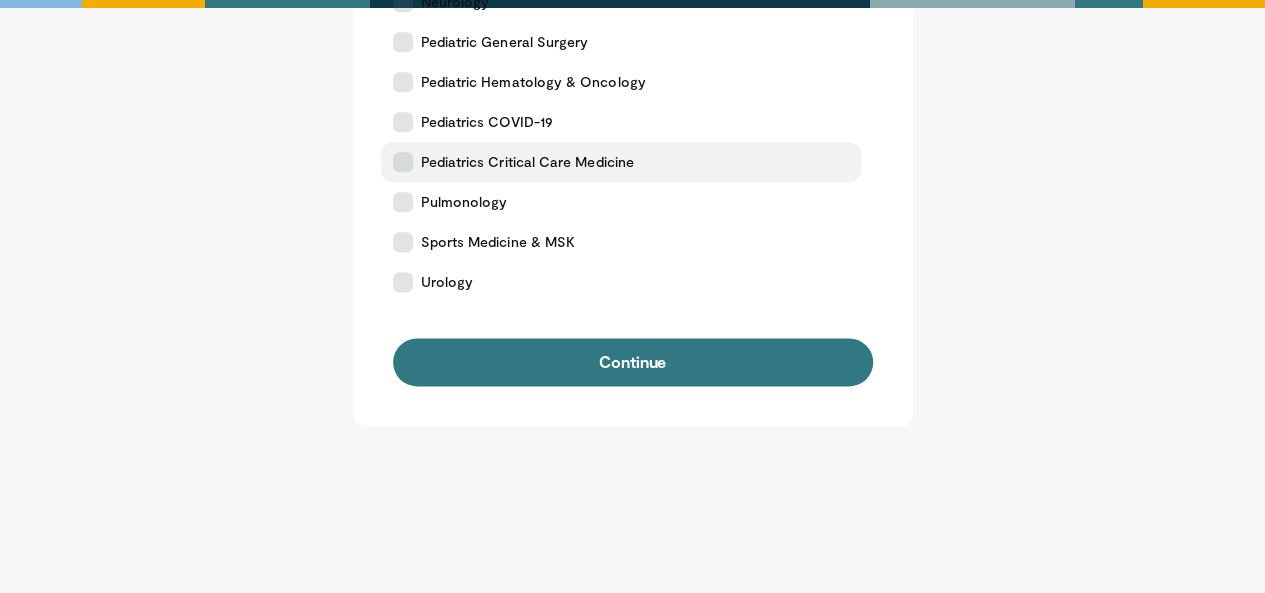 scroll, scrollTop: 1200, scrollLeft: 0, axis: vertical 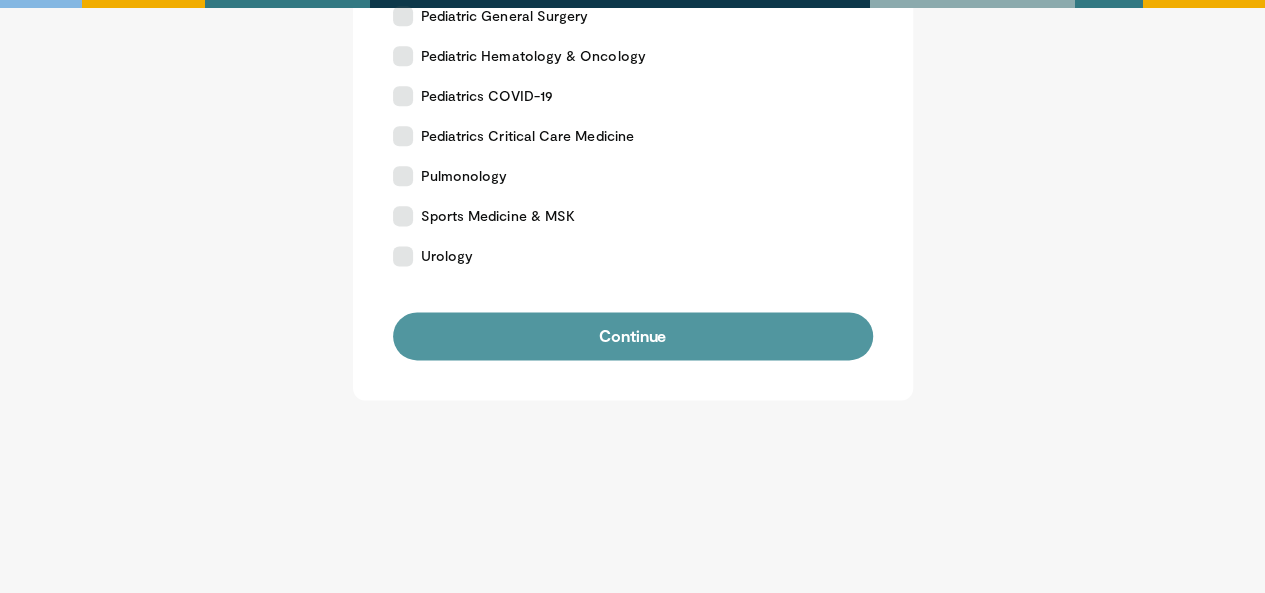 click on "Continue" at bounding box center [633, 336] 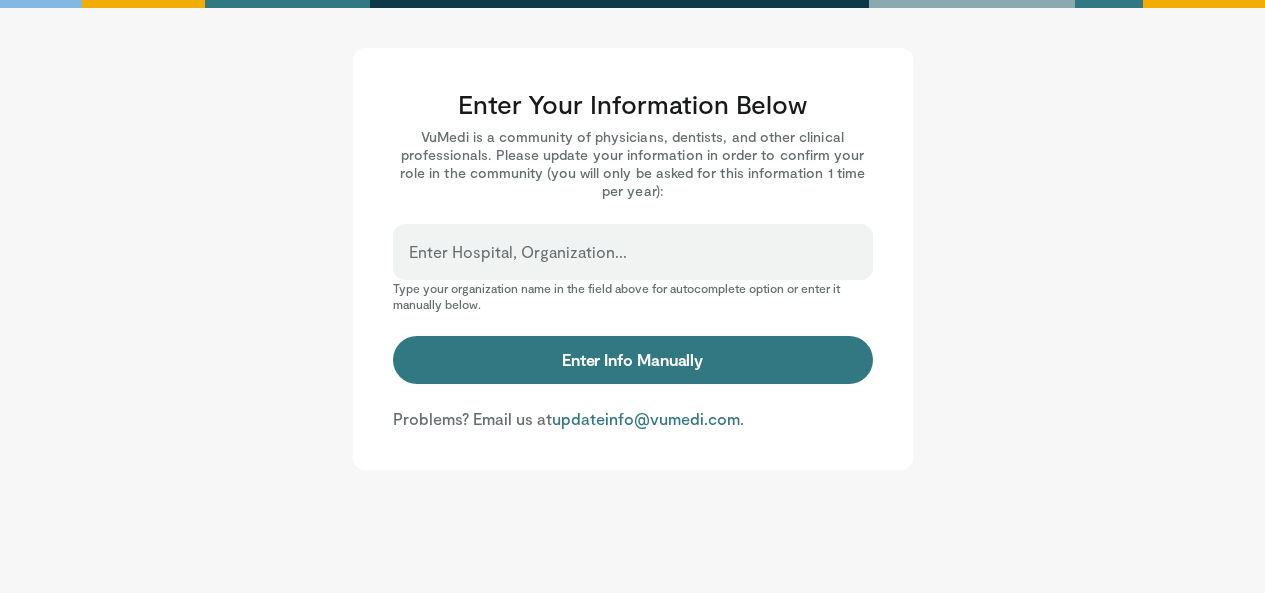 scroll, scrollTop: 0, scrollLeft: 0, axis: both 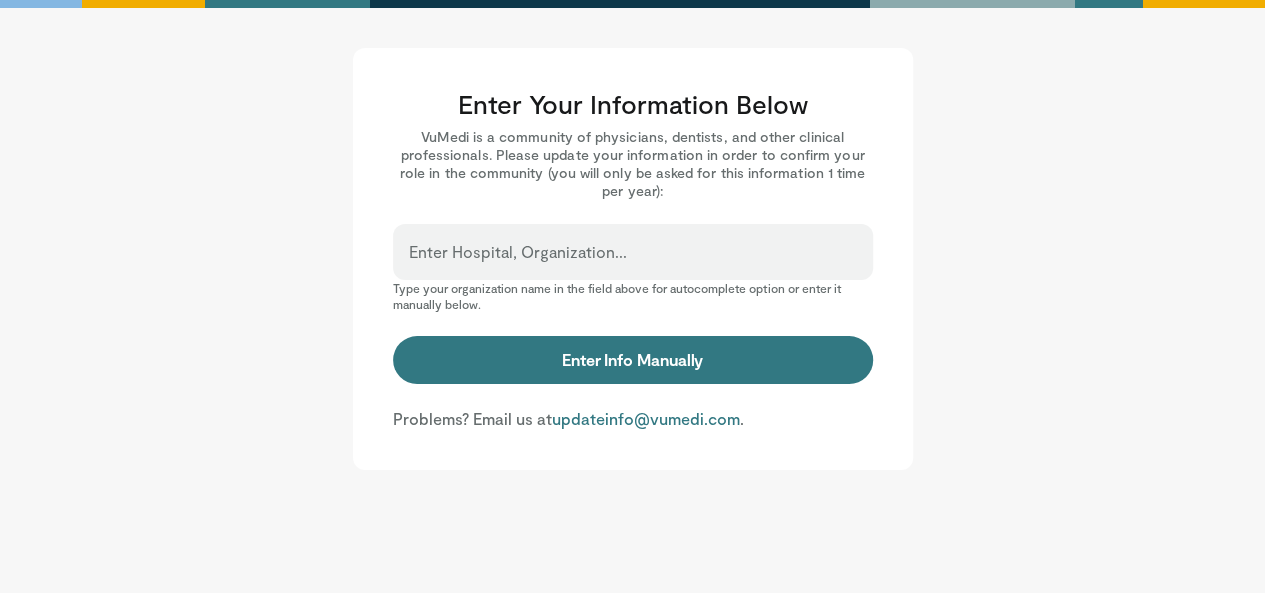 click on "Enter Hospital, Organization..." at bounding box center (518, 252) 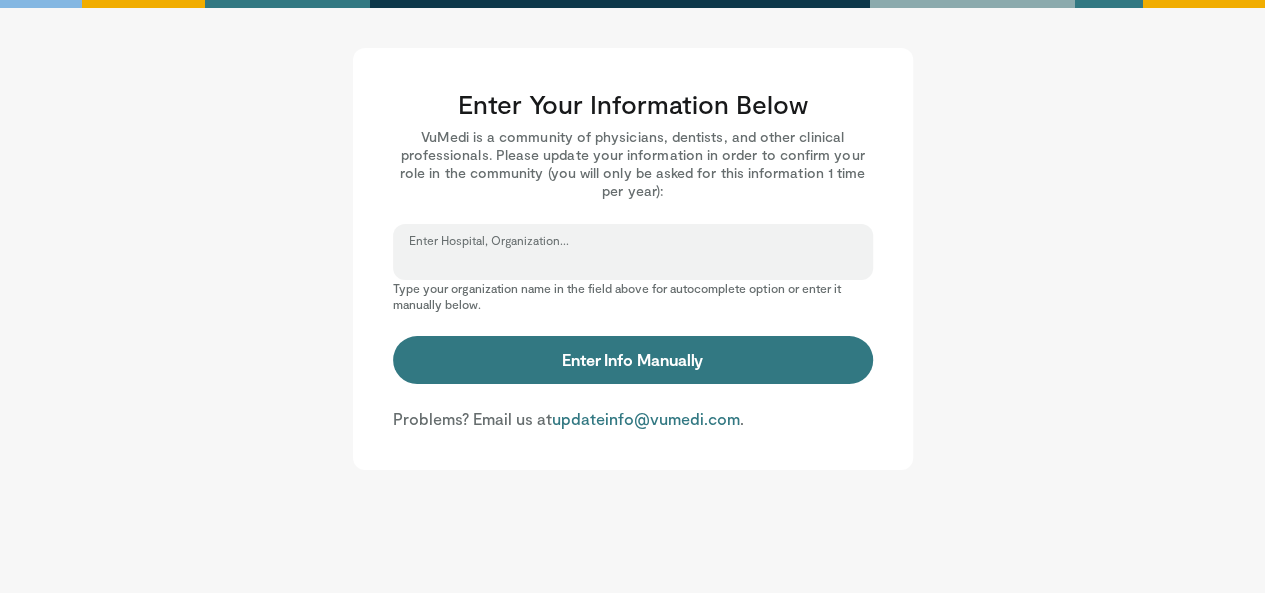 click on "Enter Hospital, Organization..." at bounding box center [633, 261] 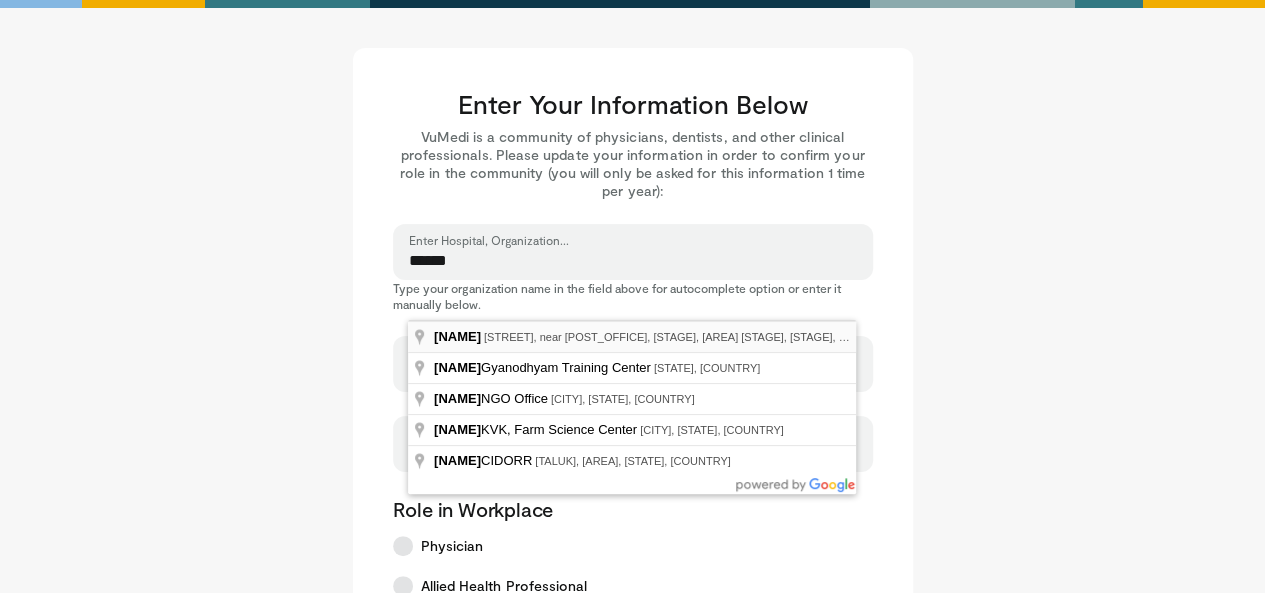 type on "**********" 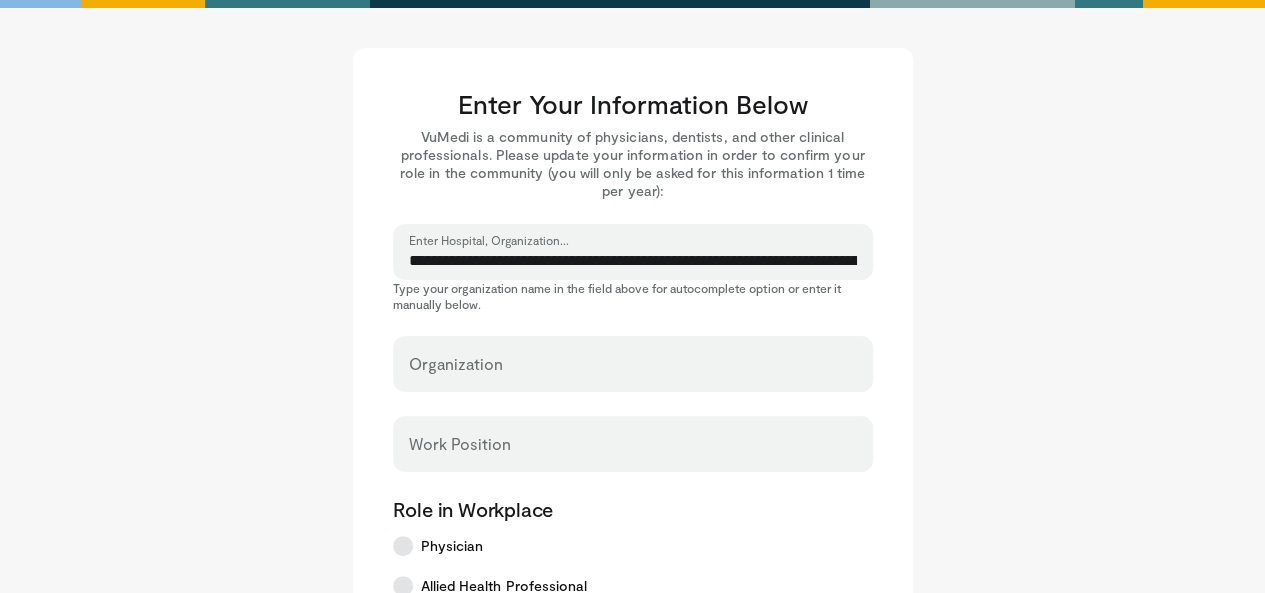 select on "**" 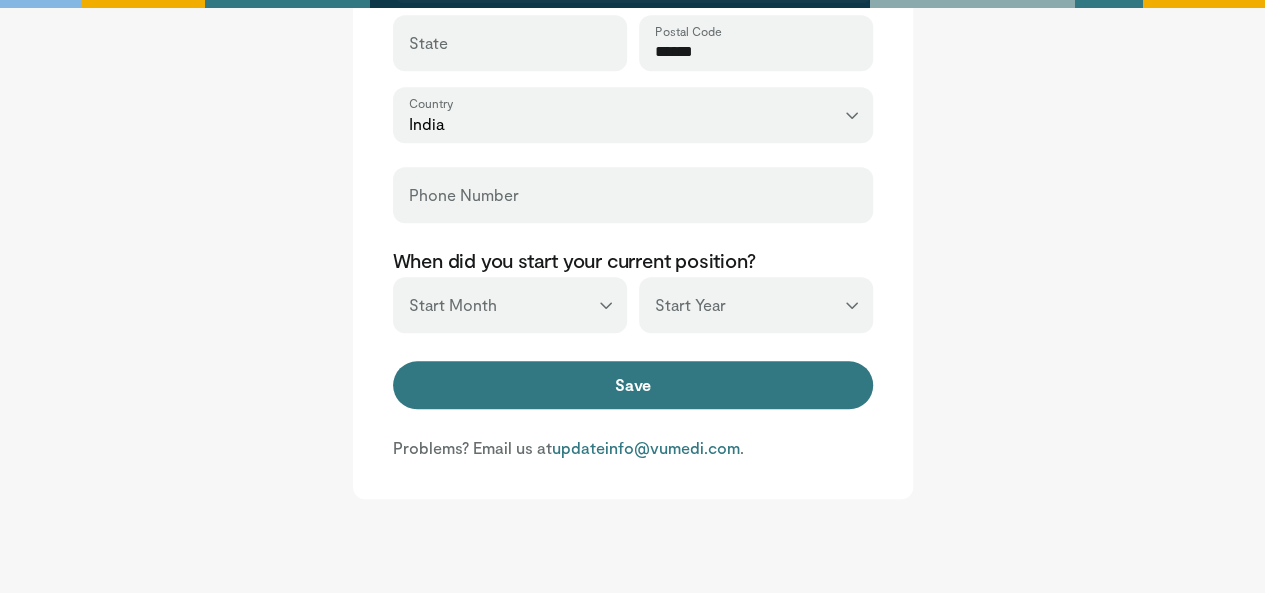 scroll, scrollTop: 900, scrollLeft: 0, axis: vertical 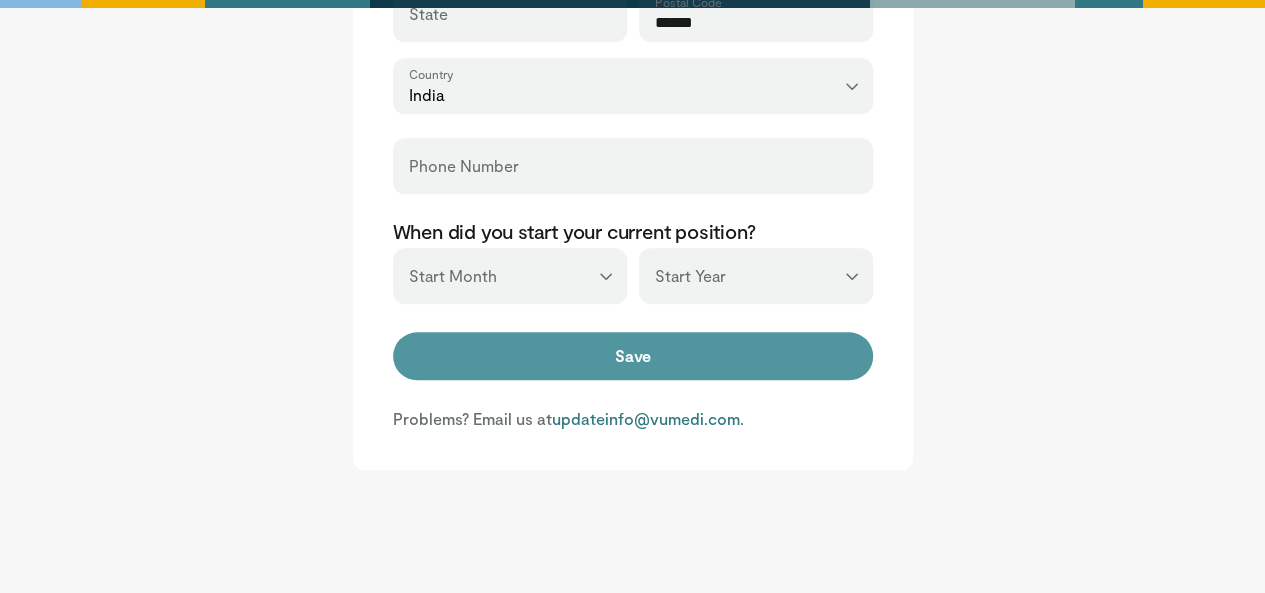 click on "Save" at bounding box center (633, 356) 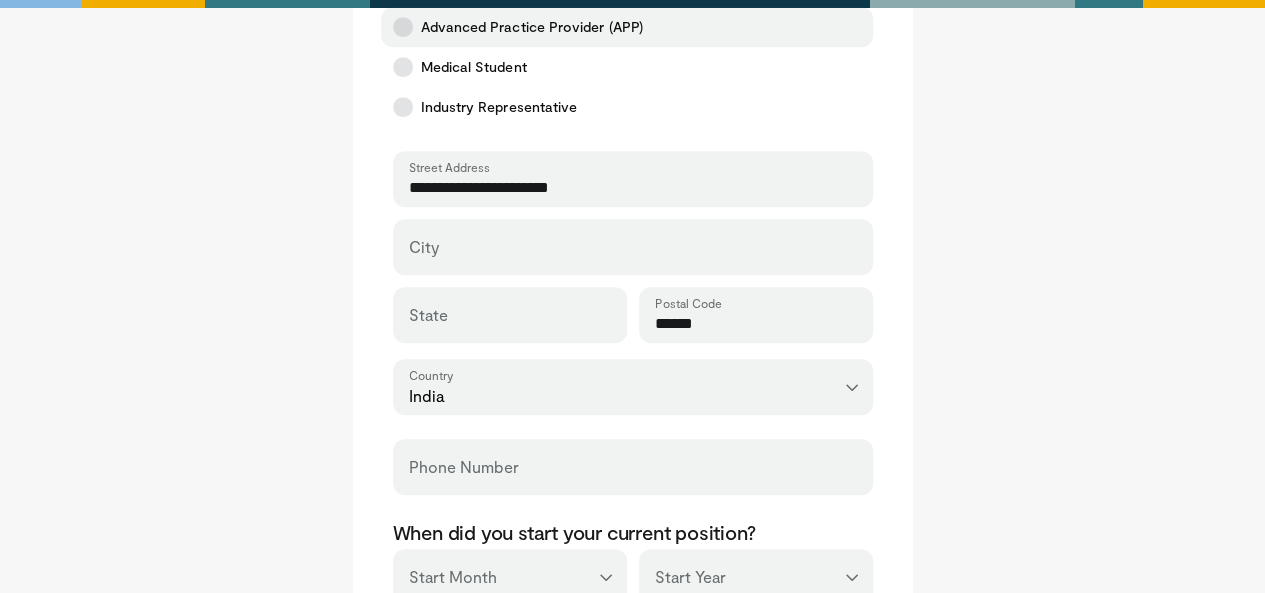 scroll, scrollTop: 800, scrollLeft: 0, axis: vertical 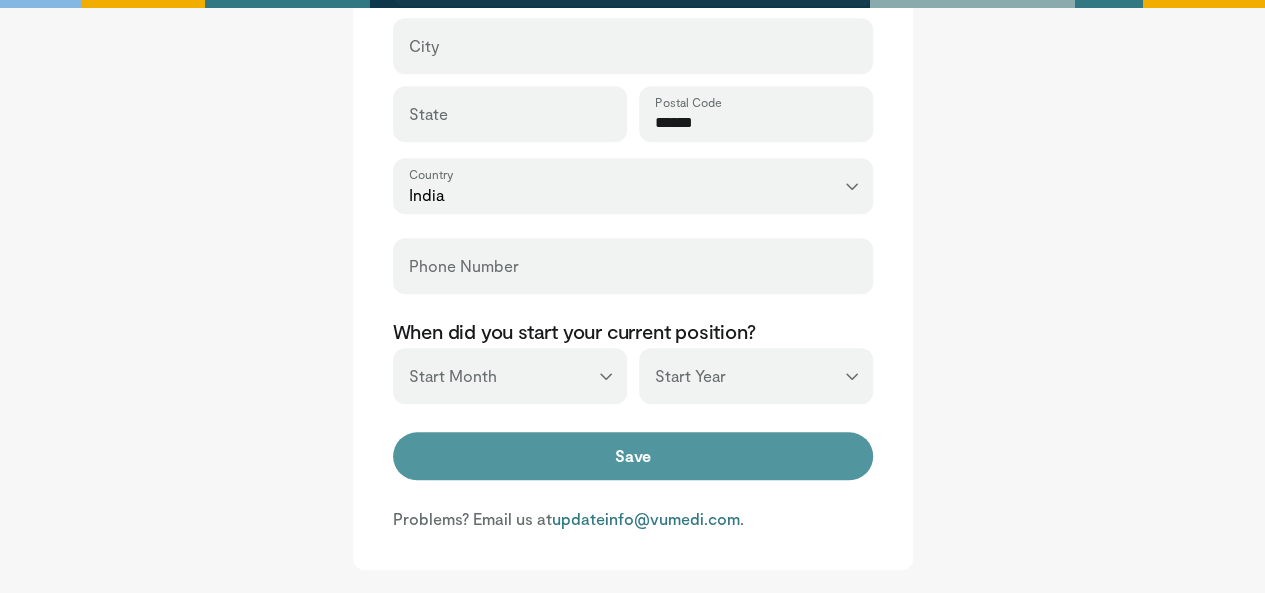 type on "**********" 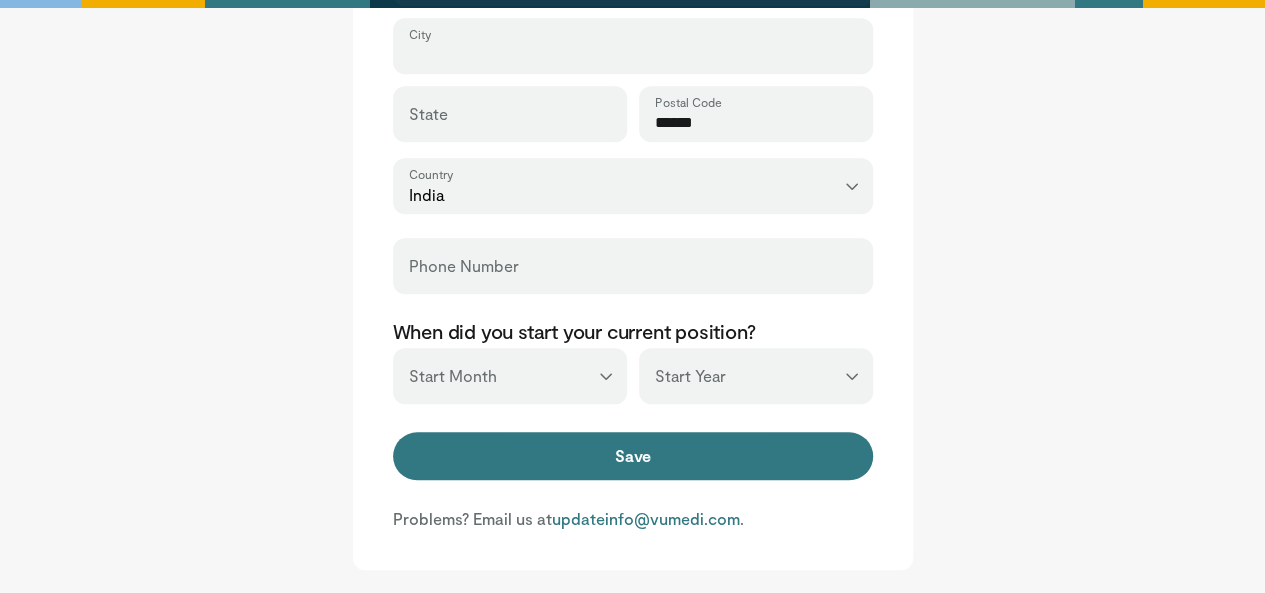 click on "City" at bounding box center (633, 55) 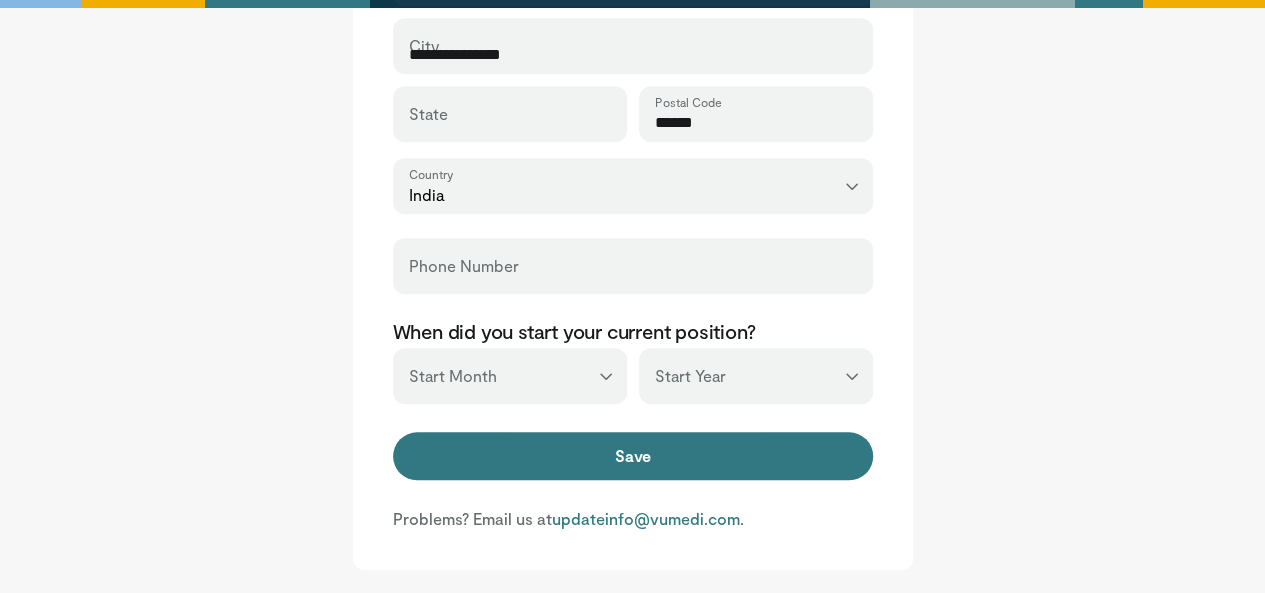 type on "**********" 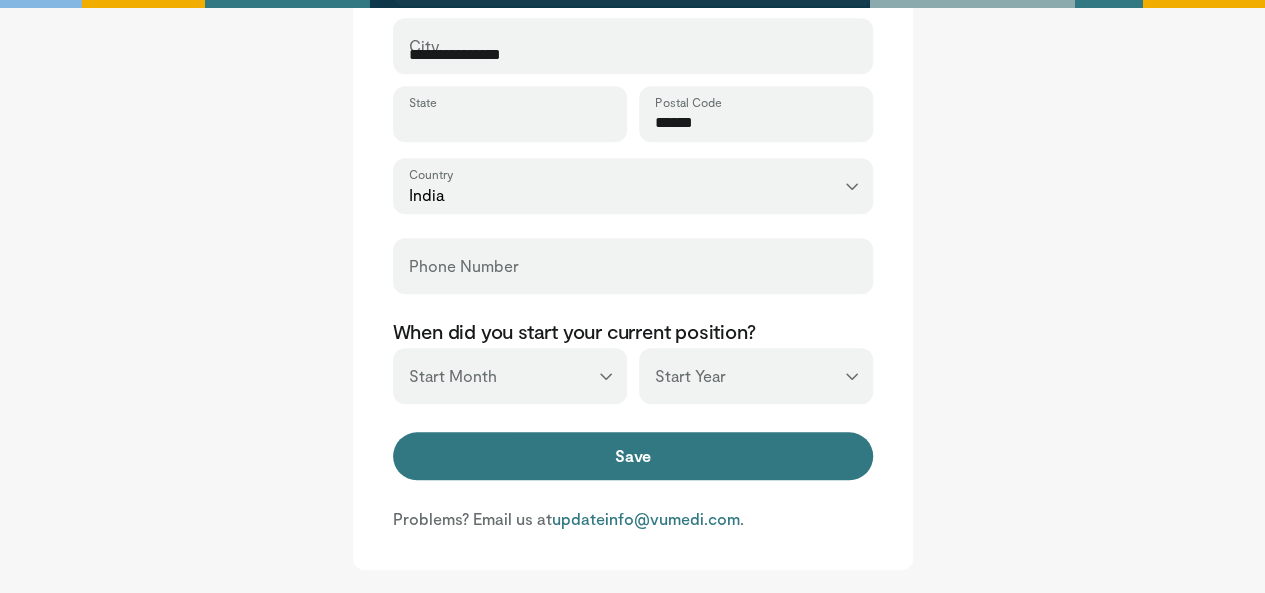 type on "*********" 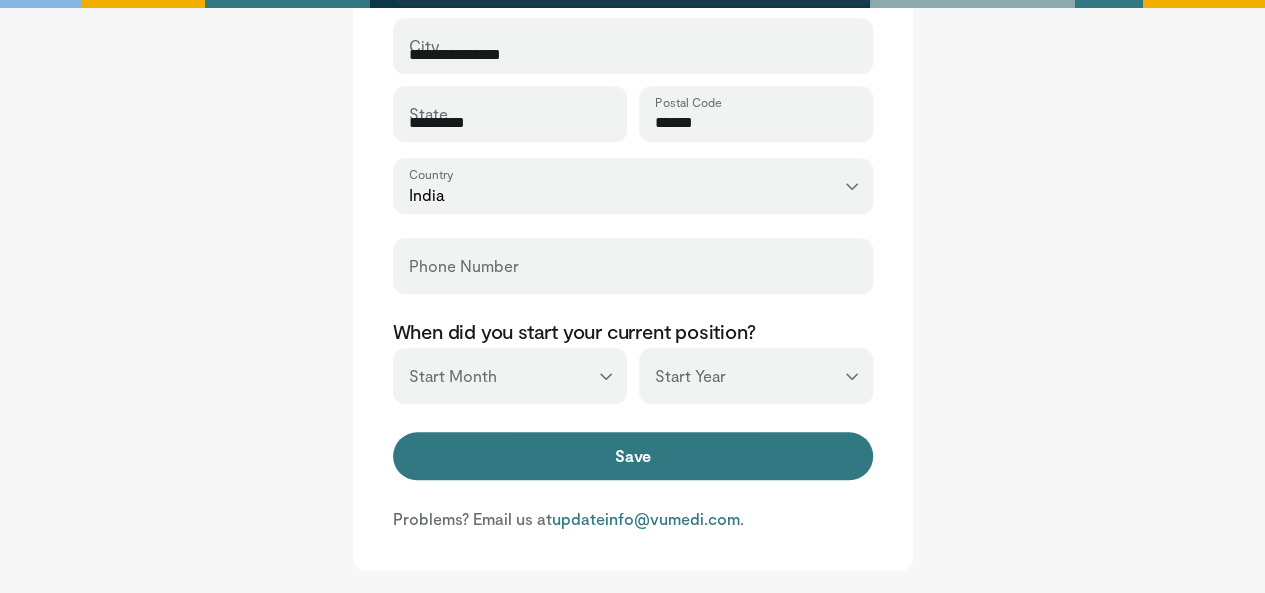 type on "******" 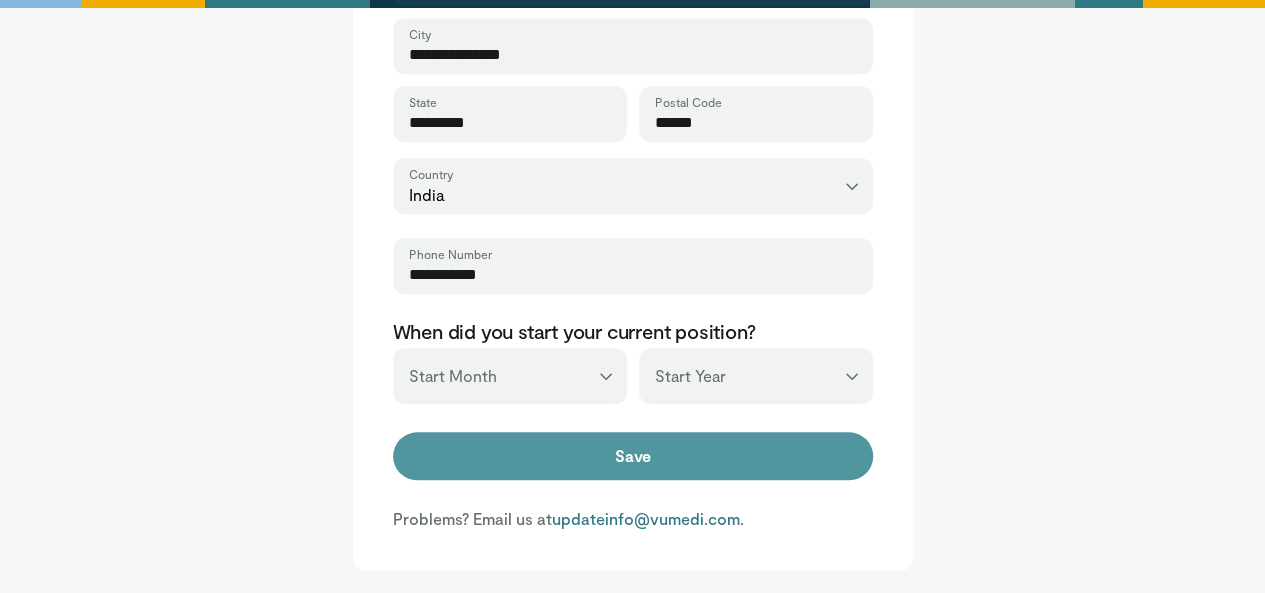click on "Save" at bounding box center (633, 456) 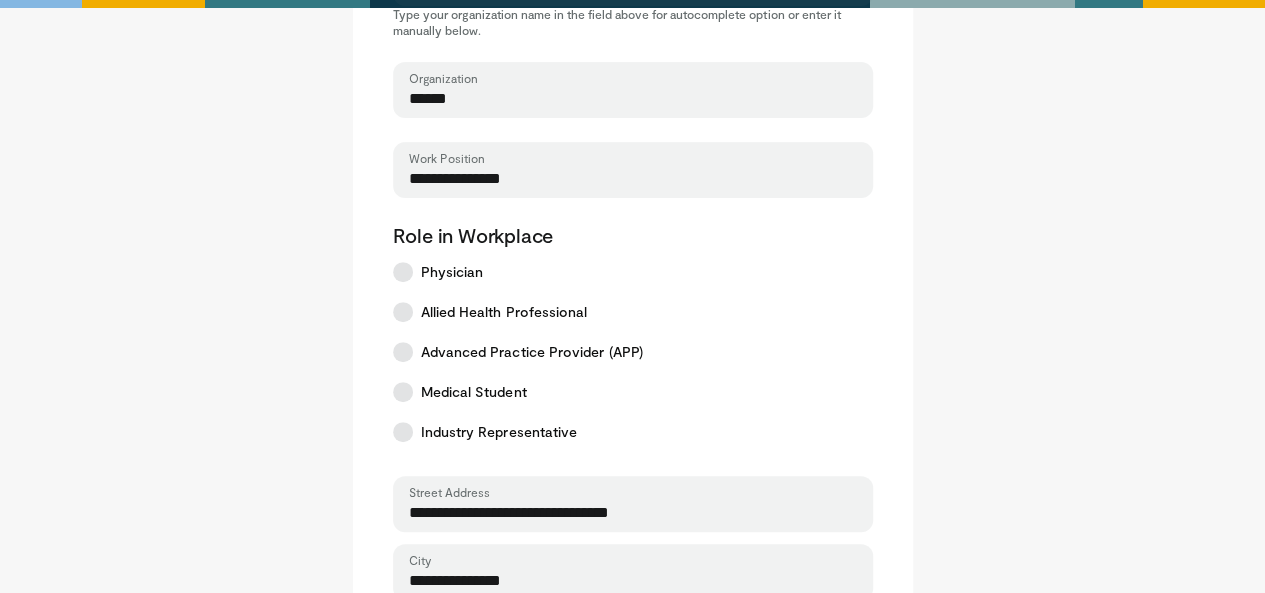 scroll, scrollTop: 374, scrollLeft: 0, axis: vertical 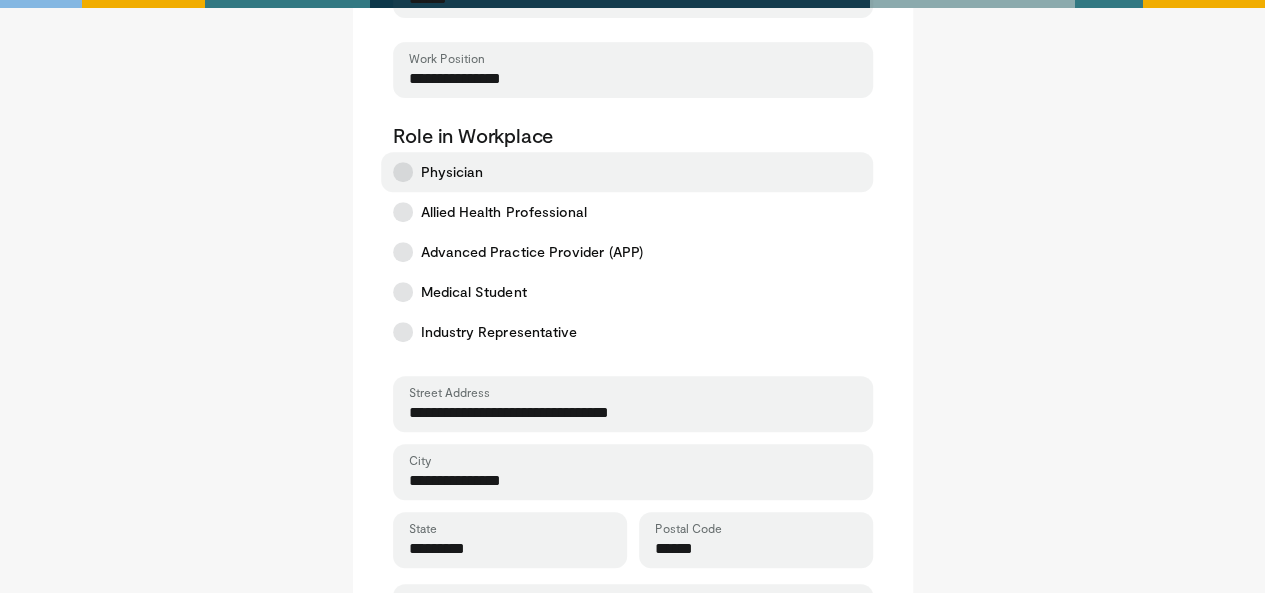 click at bounding box center [403, 172] 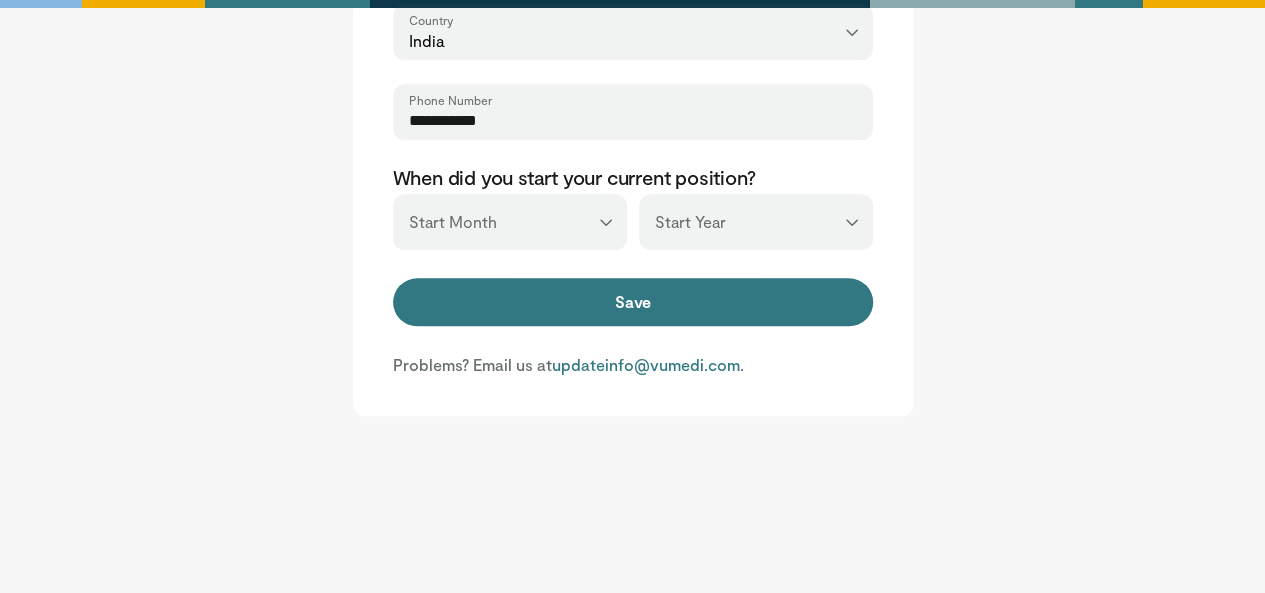scroll, scrollTop: 974, scrollLeft: 0, axis: vertical 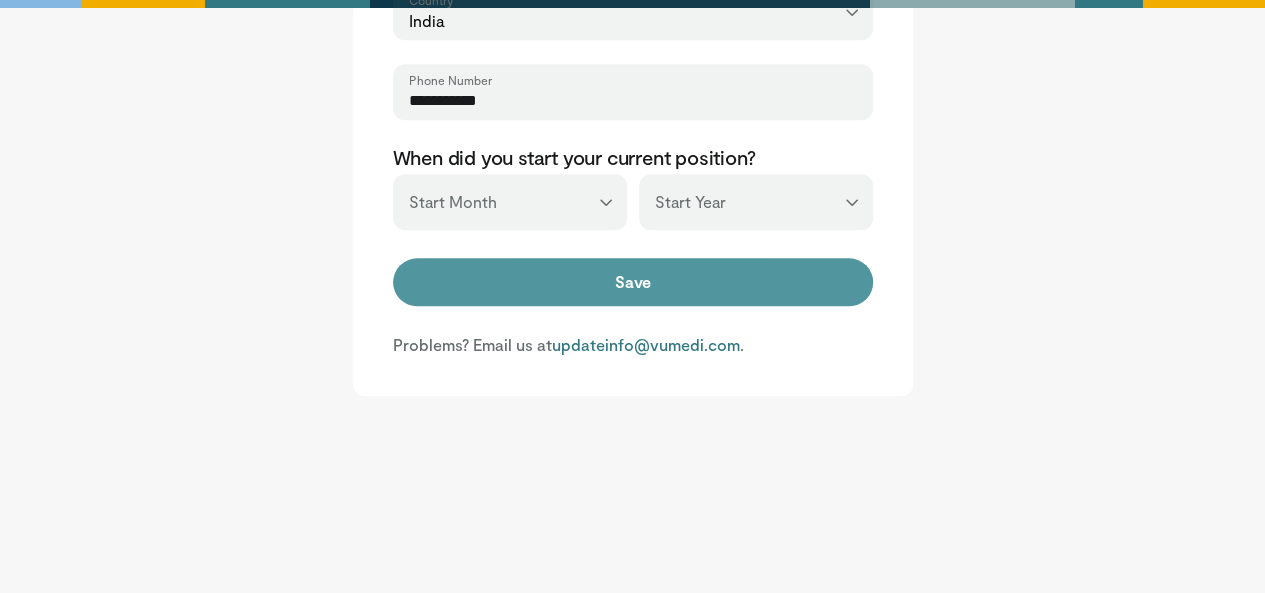 click on "Save" at bounding box center [633, 282] 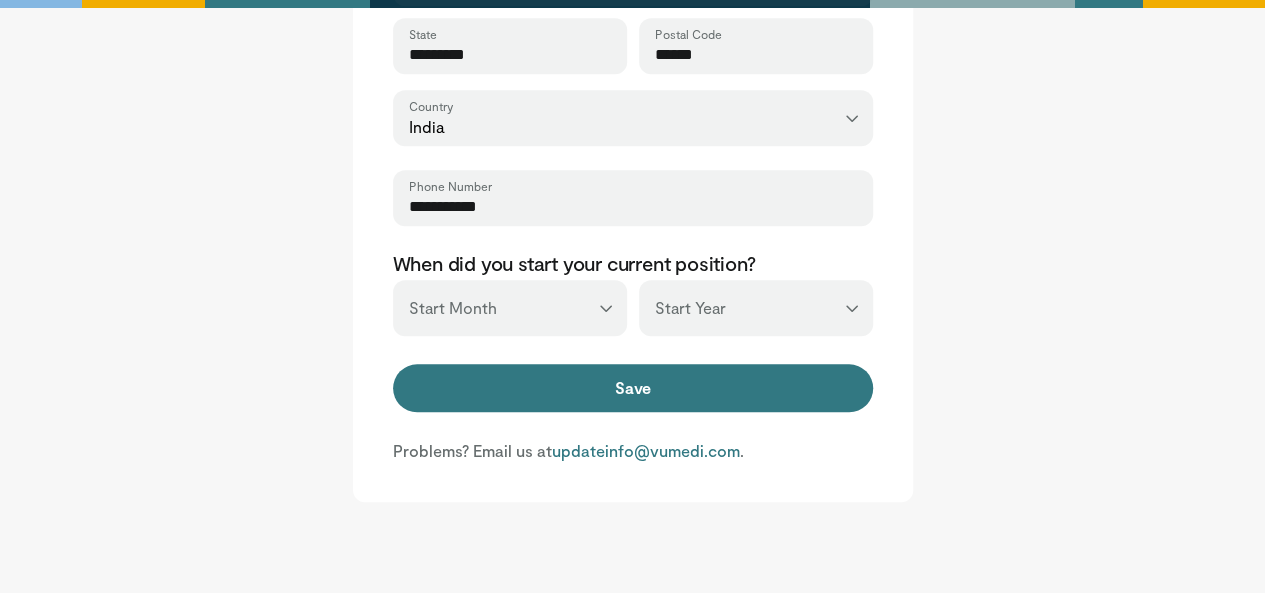 scroll, scrollTop: 900, scrollLeft: 0, axis: vertical 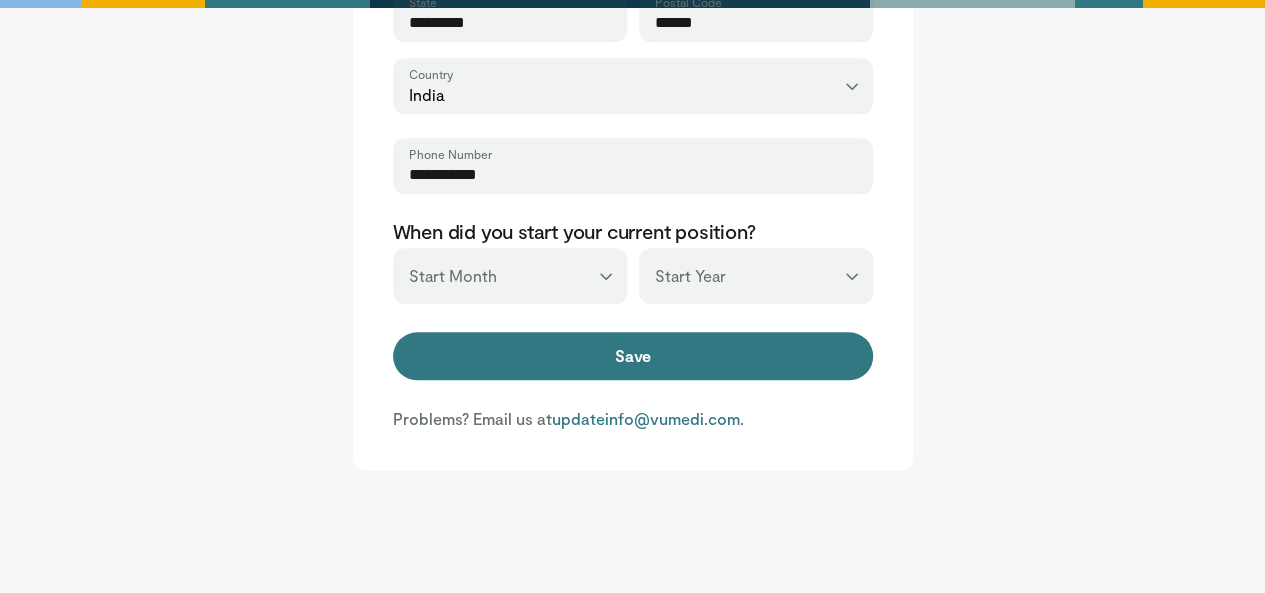 click on "***
*******
********
*****
*****
***
****
****
******
*********
*******
********
********" at bounding box center (510, 276) 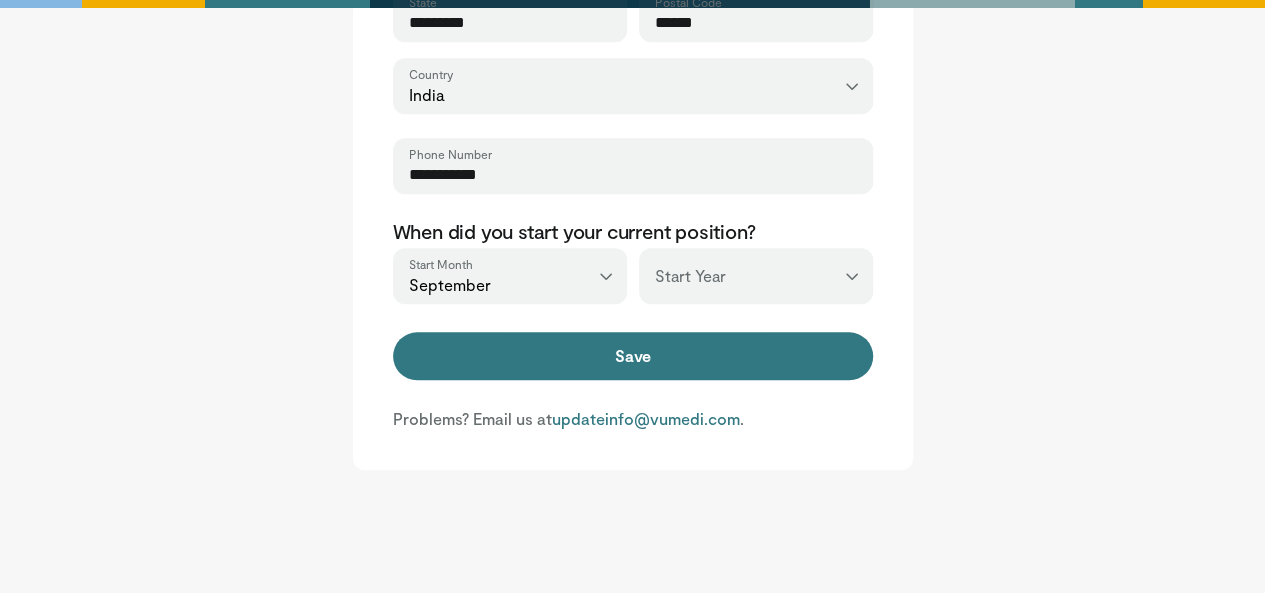 click on "***
****
****
****
****
****
****
****
****
****
****
****
****
****
****
****
****
****
****
****
****
****
****
****
****
****
****
****
****
**** **** **** **** ****" at bounding box center [756, 276] 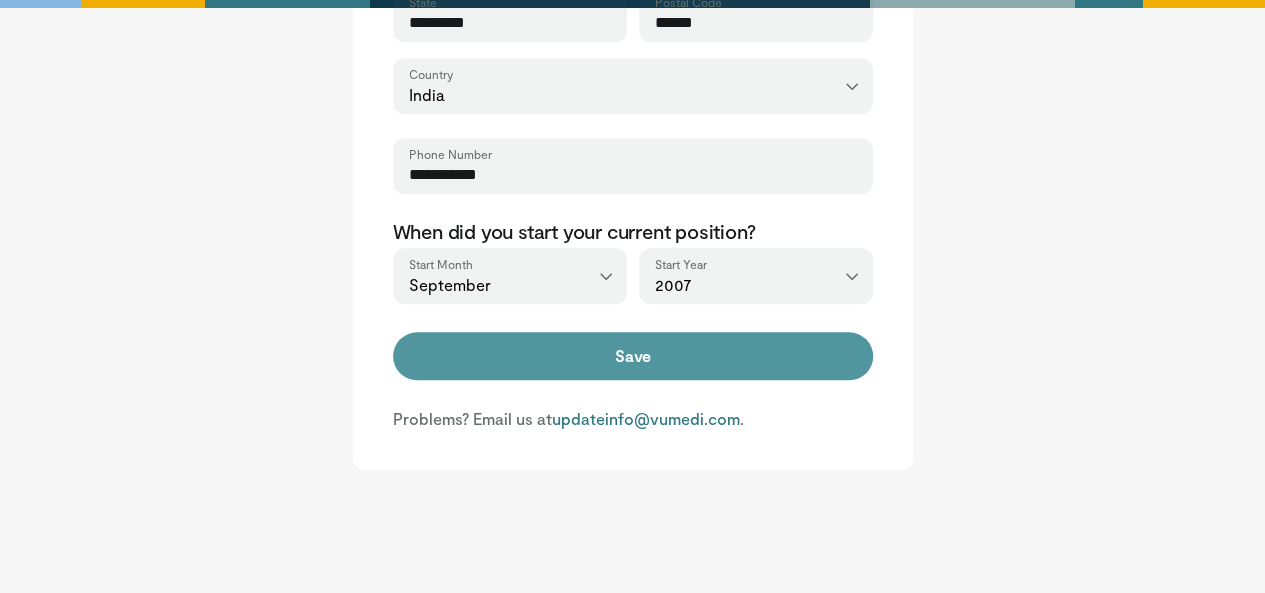 click on "Save" at bounding box center (633, 356) 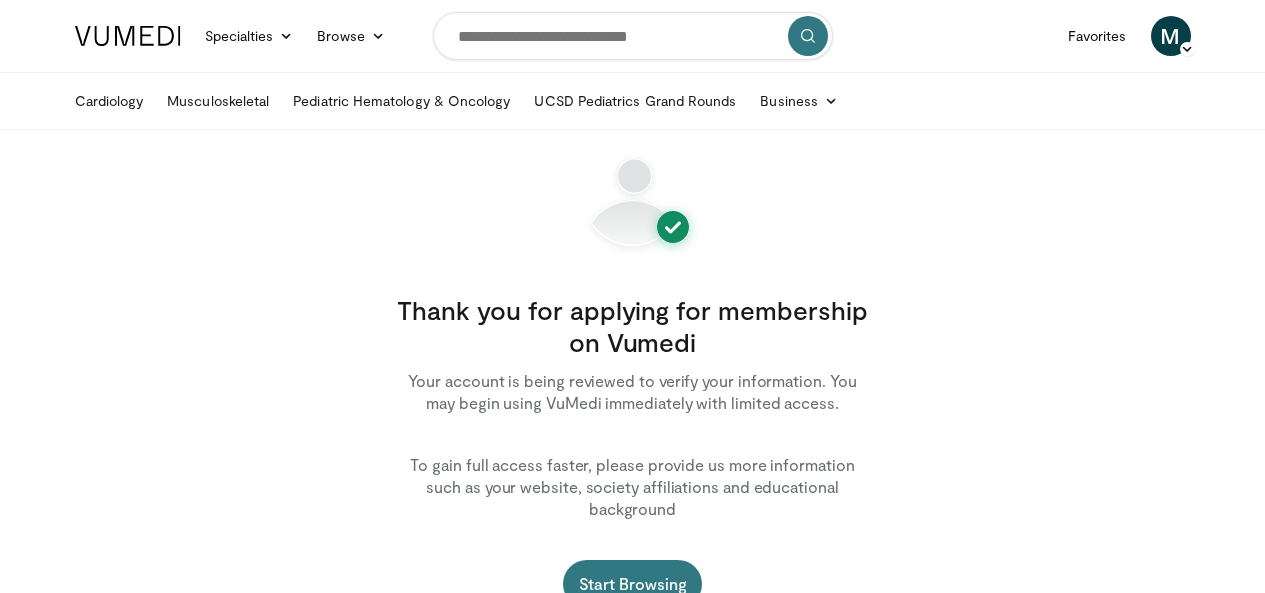 scroll, scrollTop: 0, scrollLeft: 0, axis: both 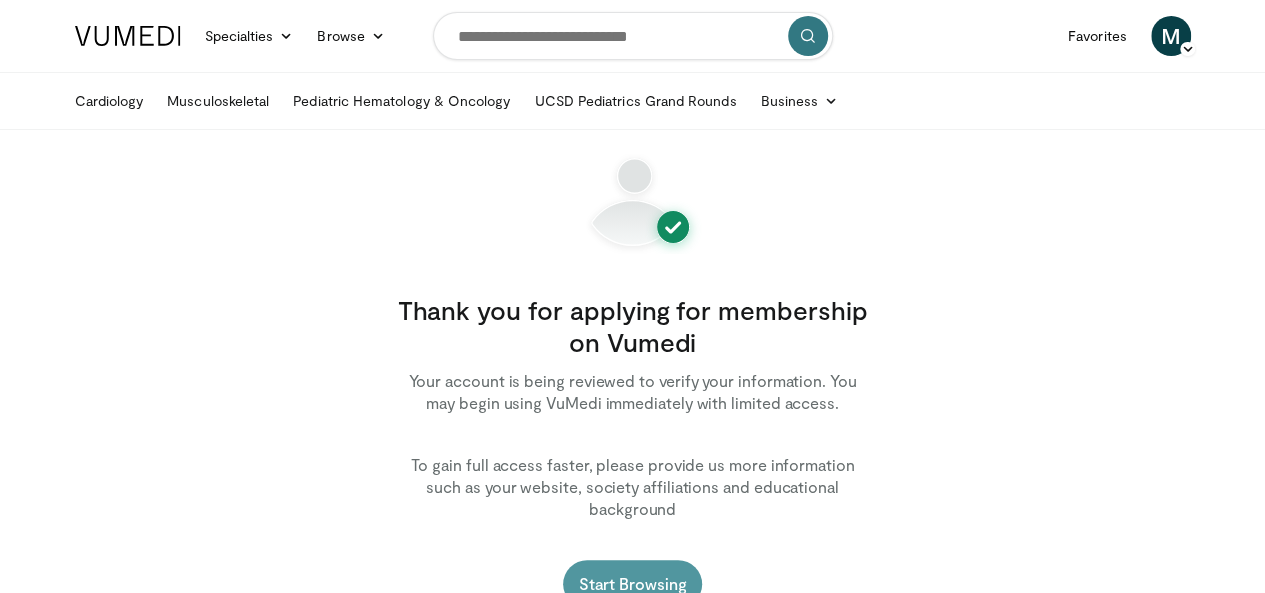 click on "Start Browsing" at bounding box center (633, 584) 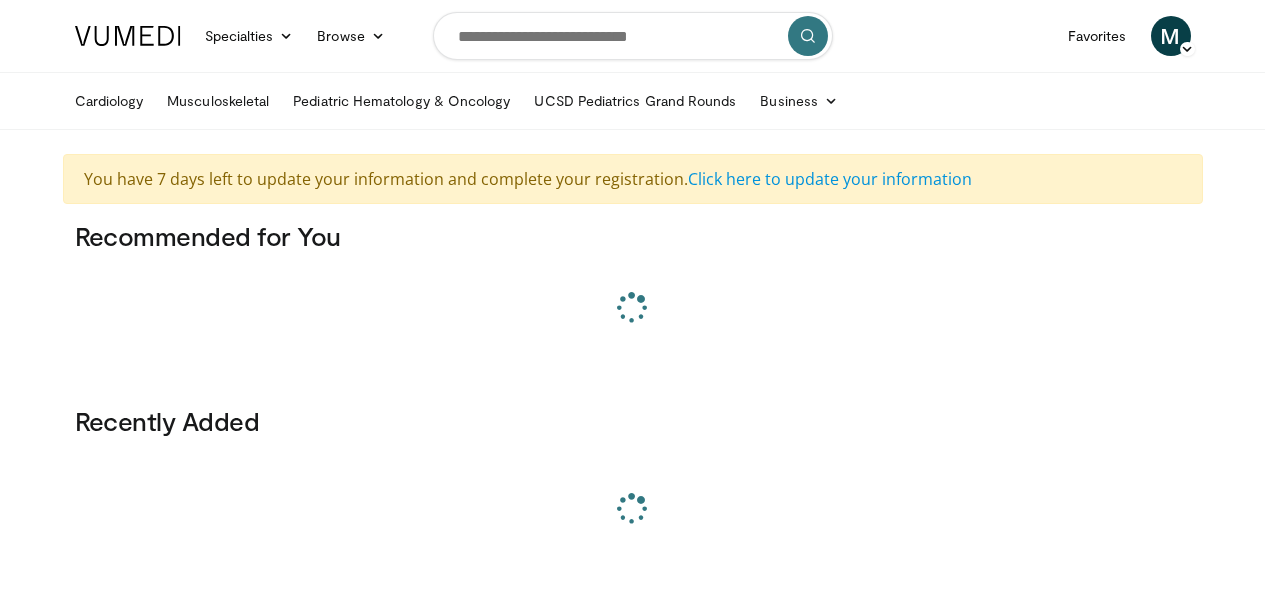 scroll, scrollTop: 0, scrollLeft: 0, axis: both 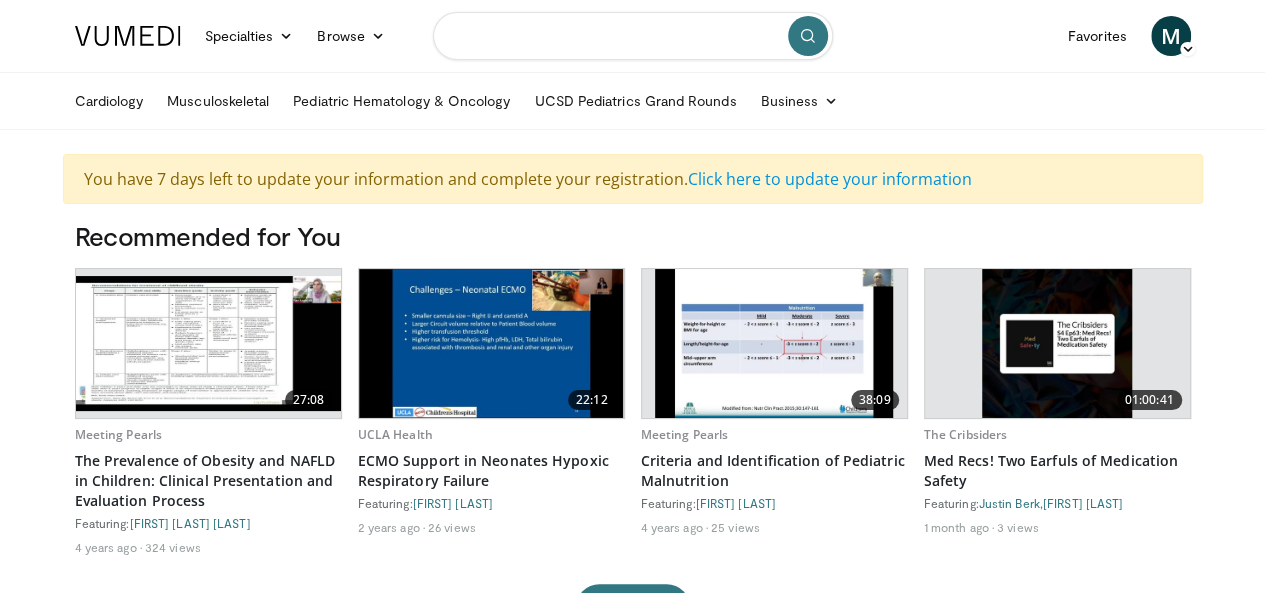 click at bounding box center (633, 36) 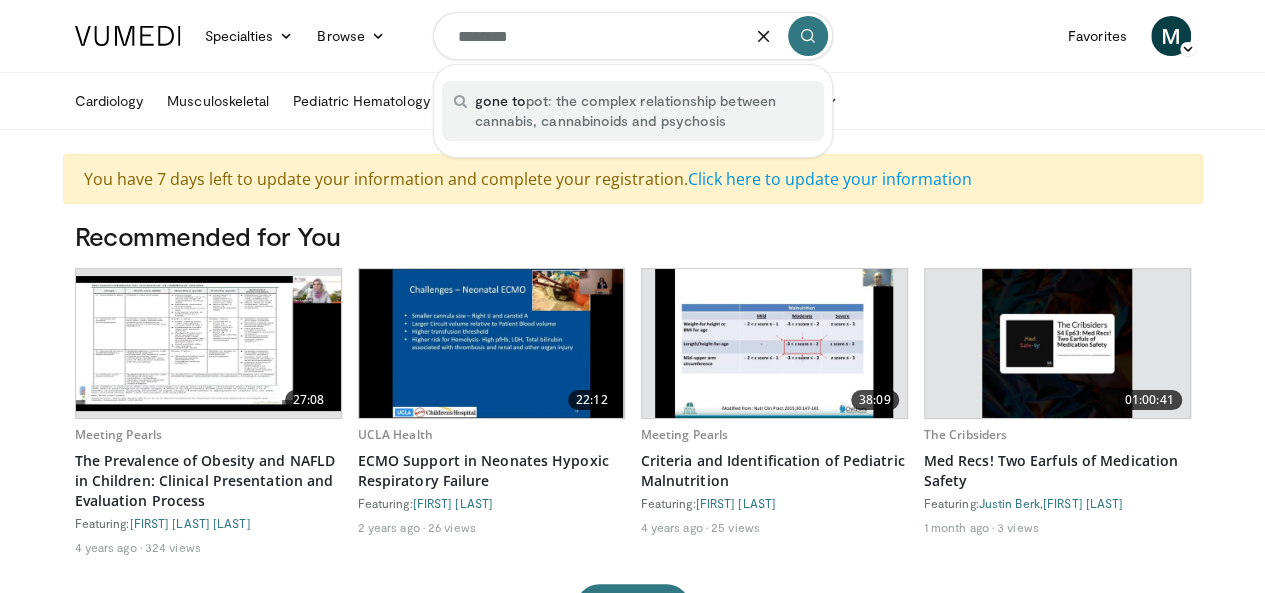 click on "gone to  pot: the complex relationship between cannabis, cannabinoids and psychosis" at bounding box center (643, 111) 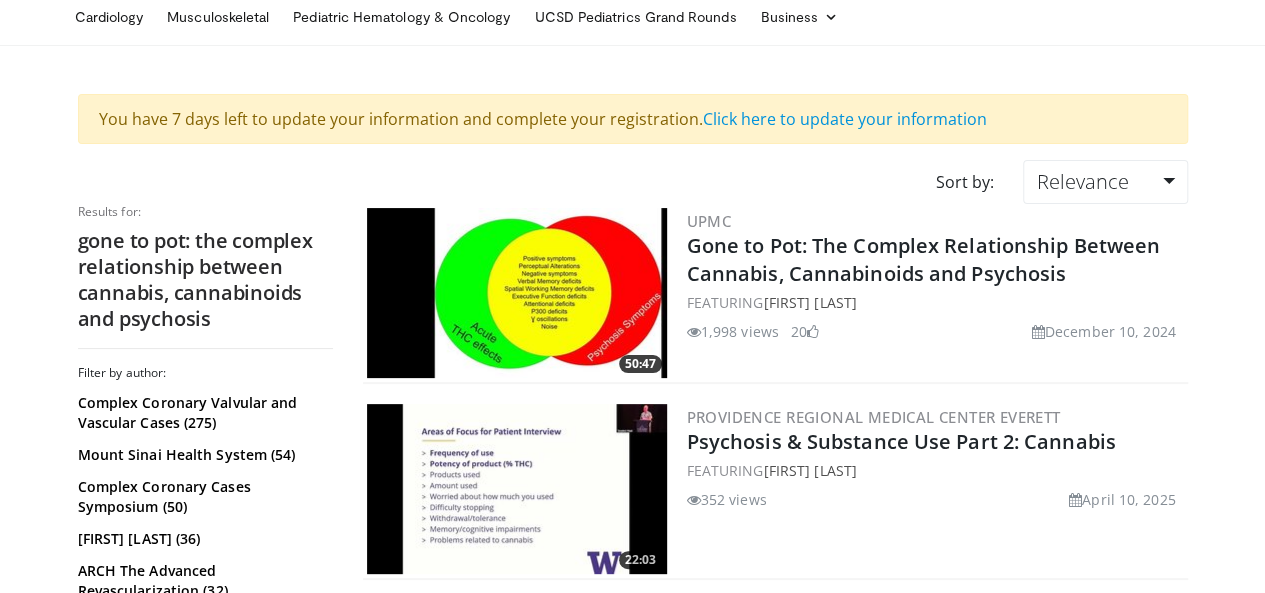 scroll, scrollTop: 200, scrollLeft: 0, axis: vertical 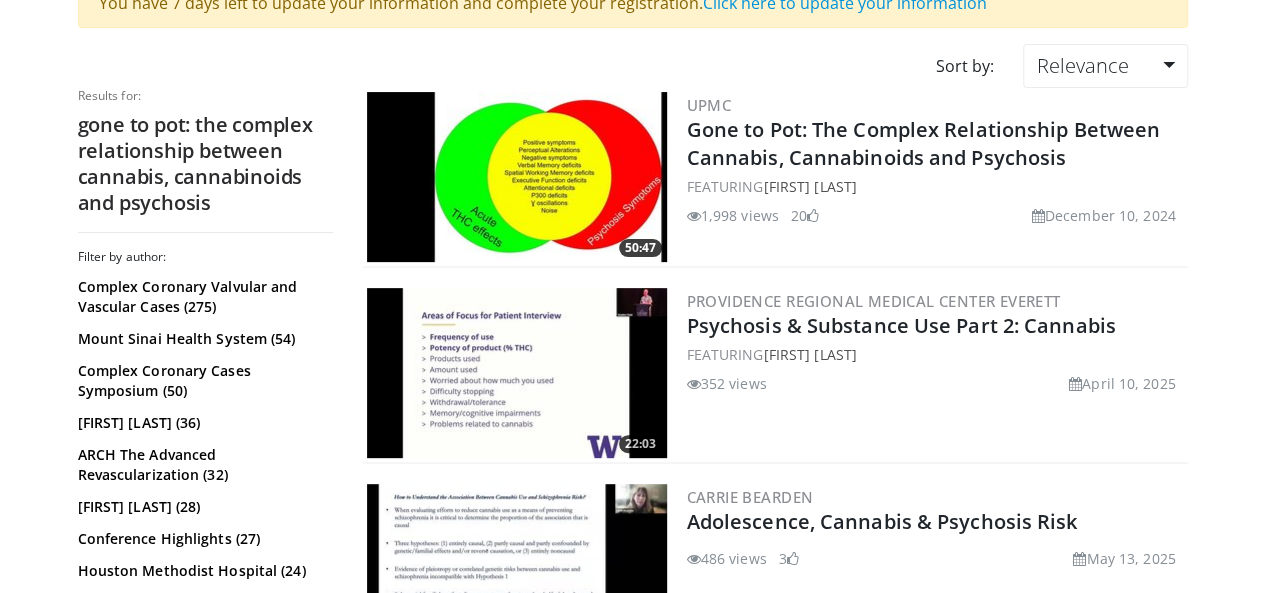click at bounding box center [517, 177] 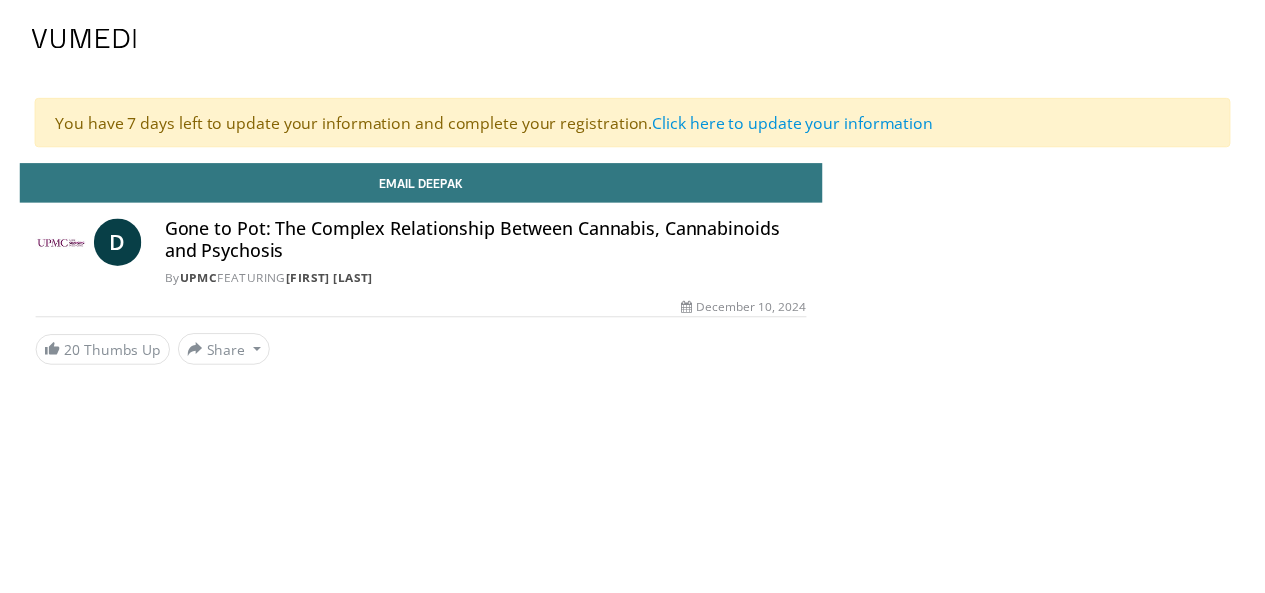 scroll, scrollTop: 0, scrollLeft: 0, axis: both 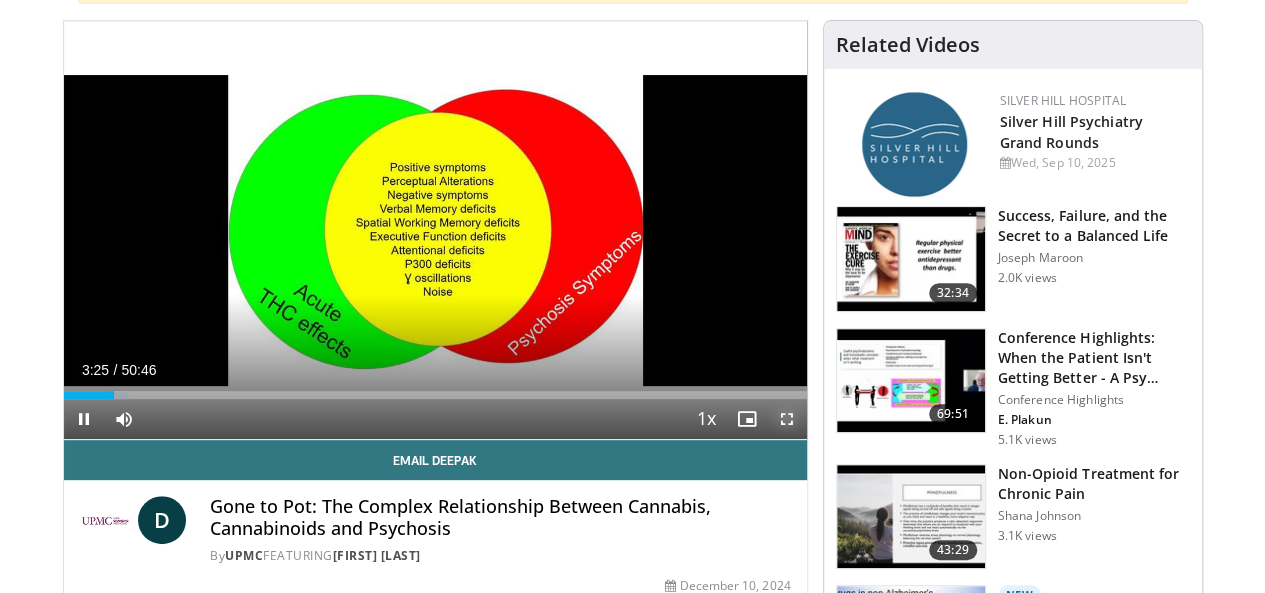 click at bounding box center [787, 419] 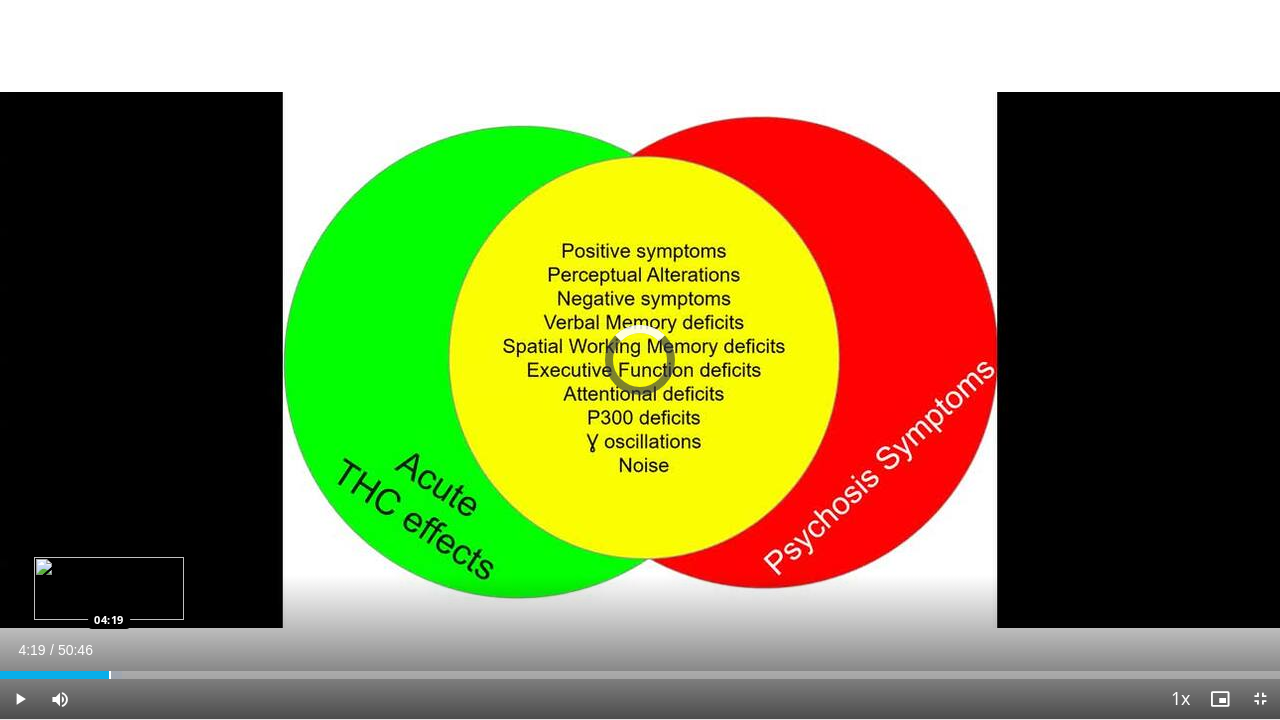 click on "Loaded :  9.52% 04:19 04:19" at bounding box center [640, 669] 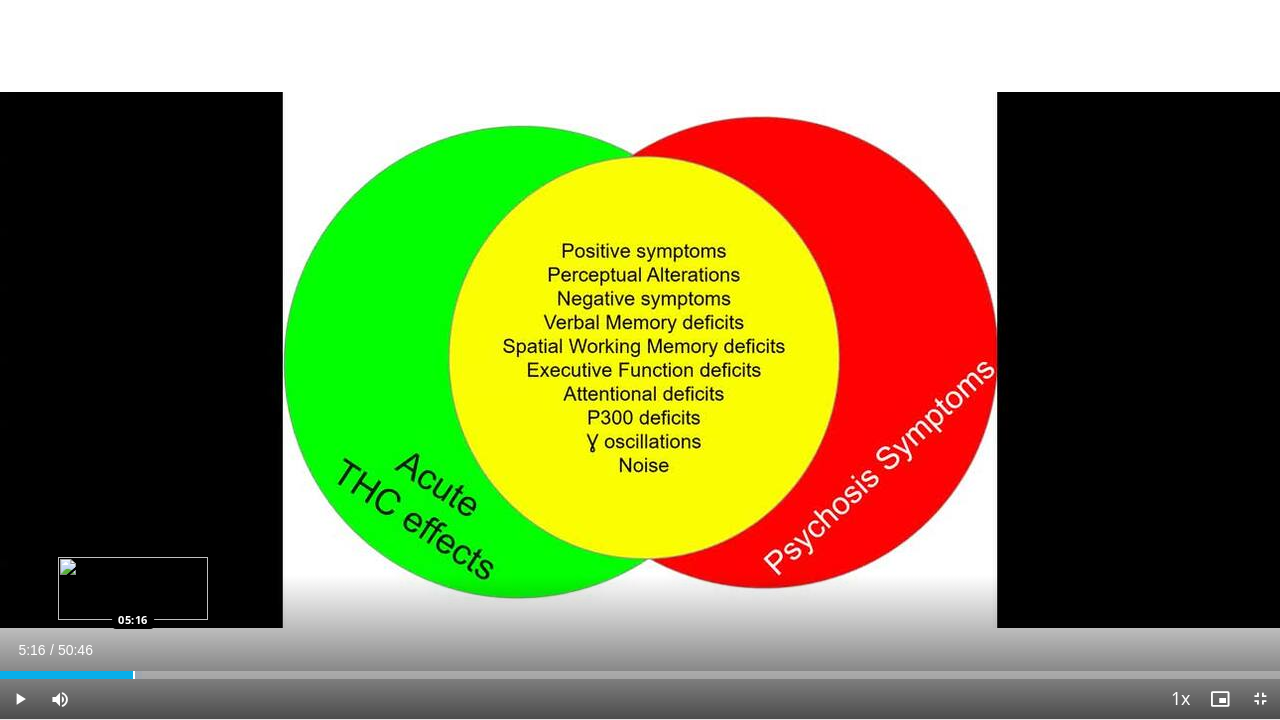 click at bounding box center [134, 675] 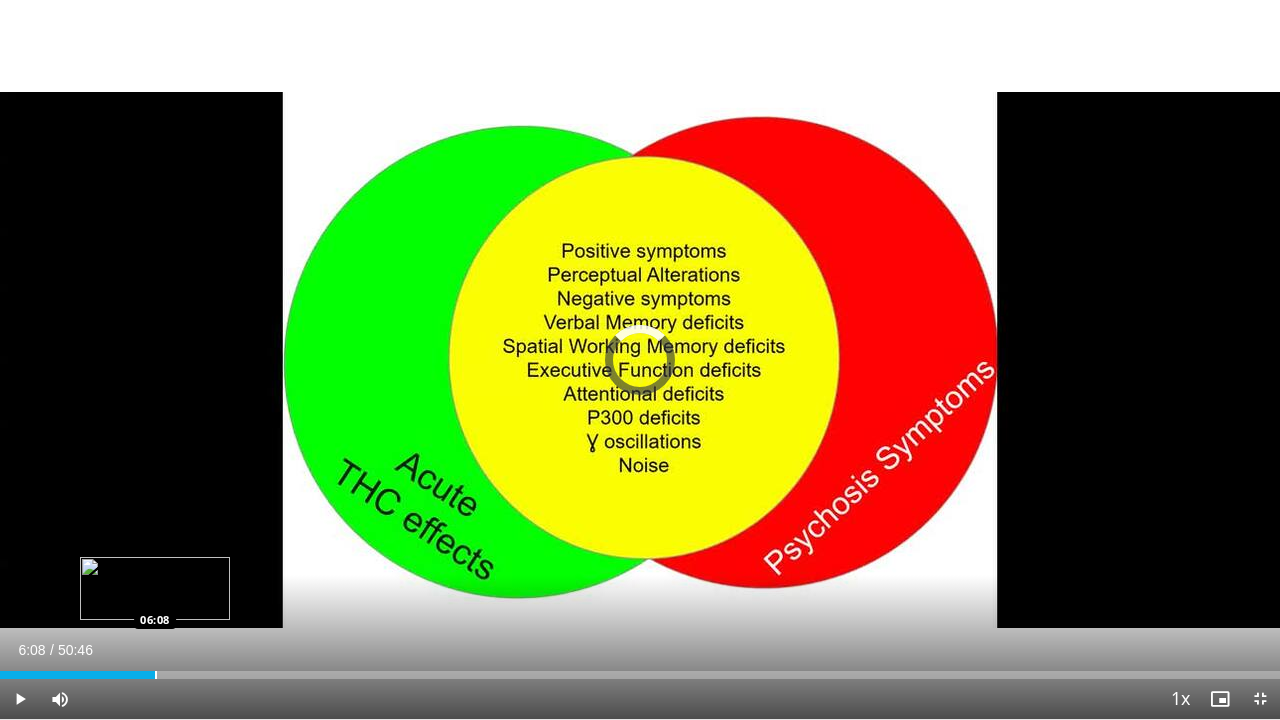 click at bounding box center (156, 675) 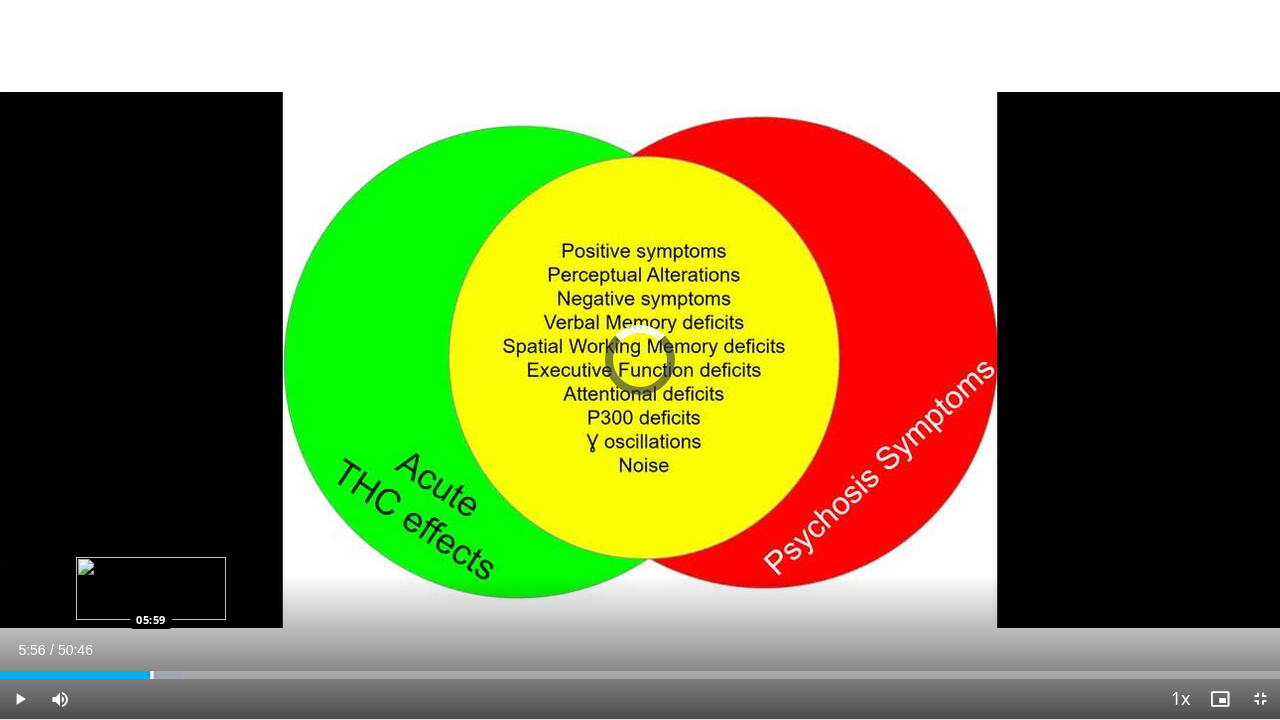 click on "06:12" at bounding box center [75, 675] 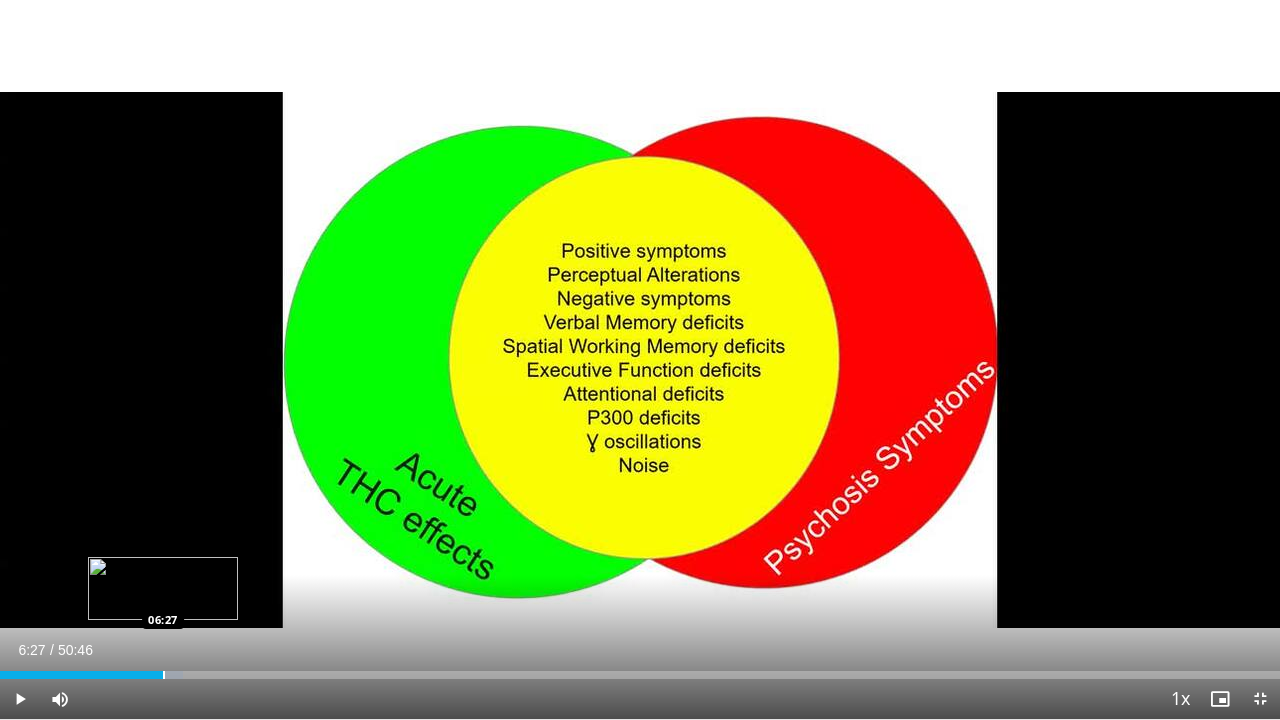 click at bounding box center [164, 675] 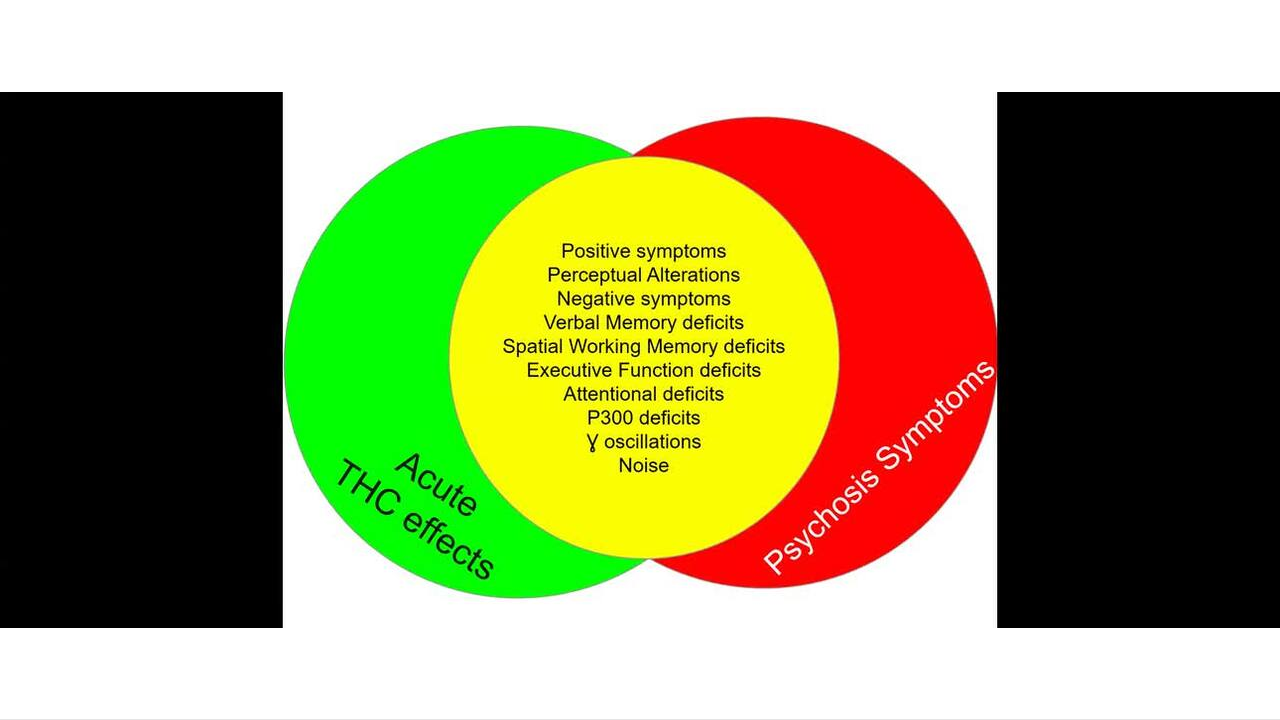 click on "**********" at bounding box center (640, 360) 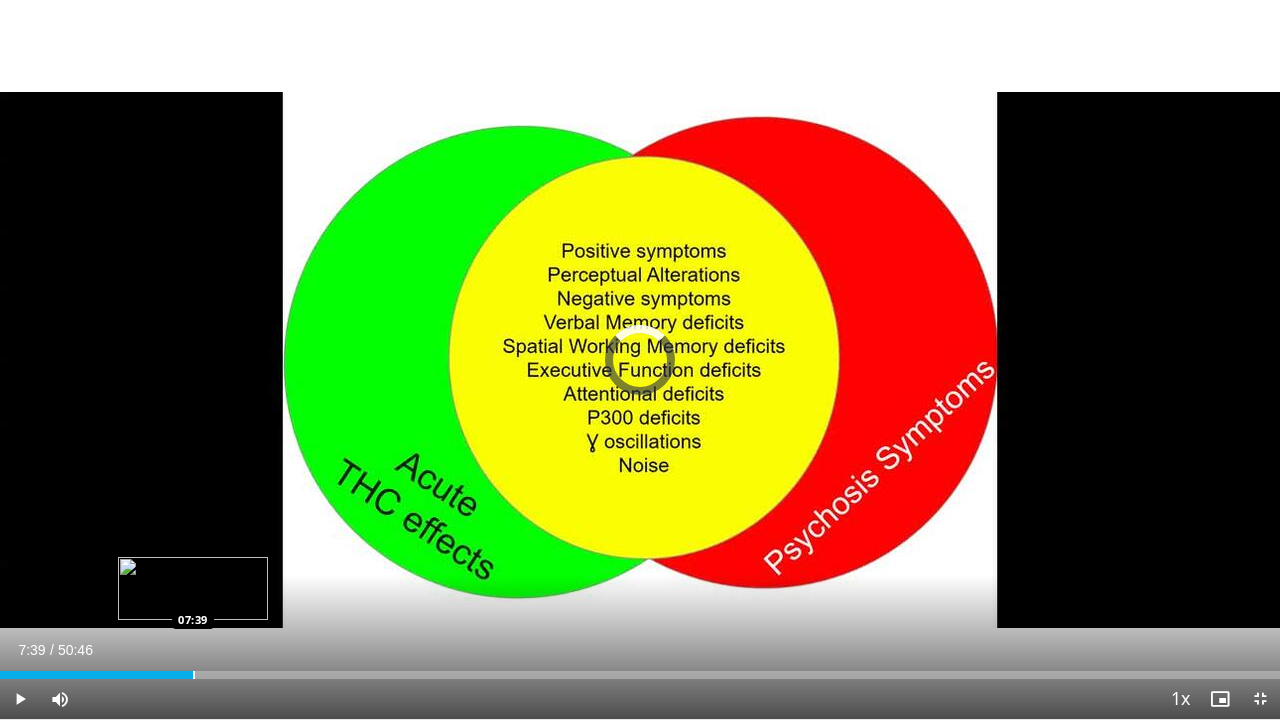 click at bounding box center [194, 675] 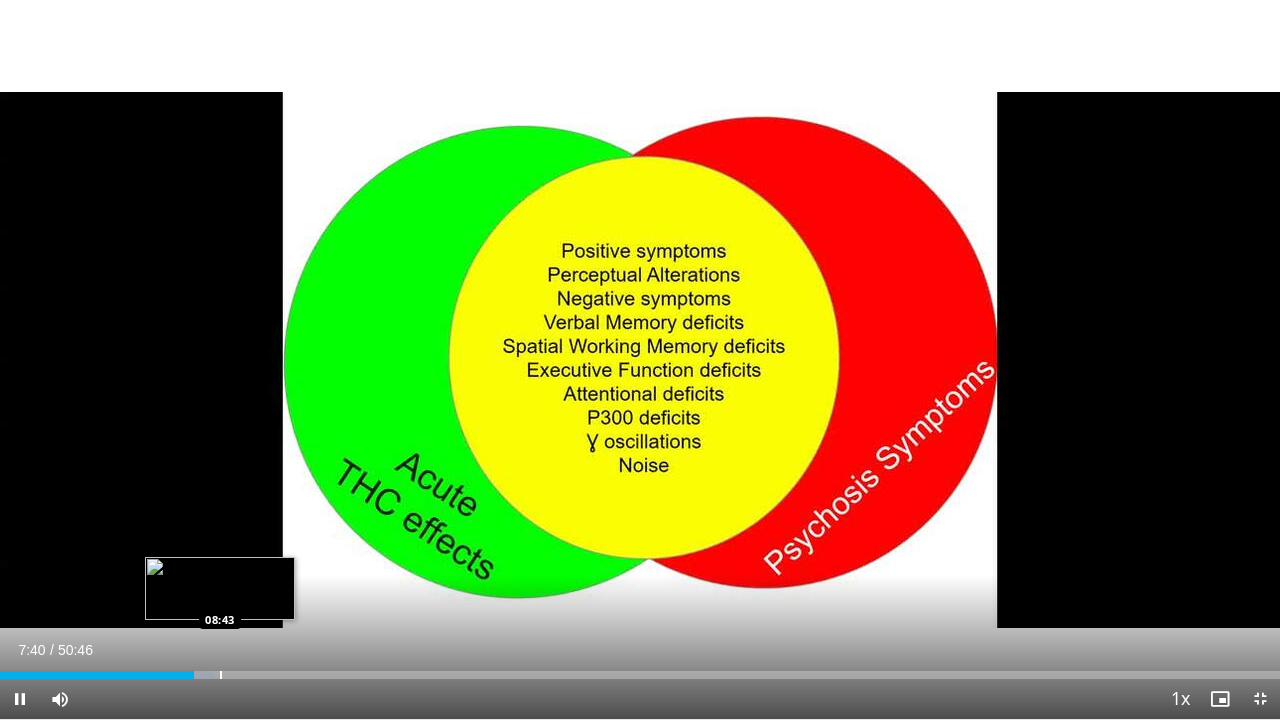 click at bounding box center (221, 675) 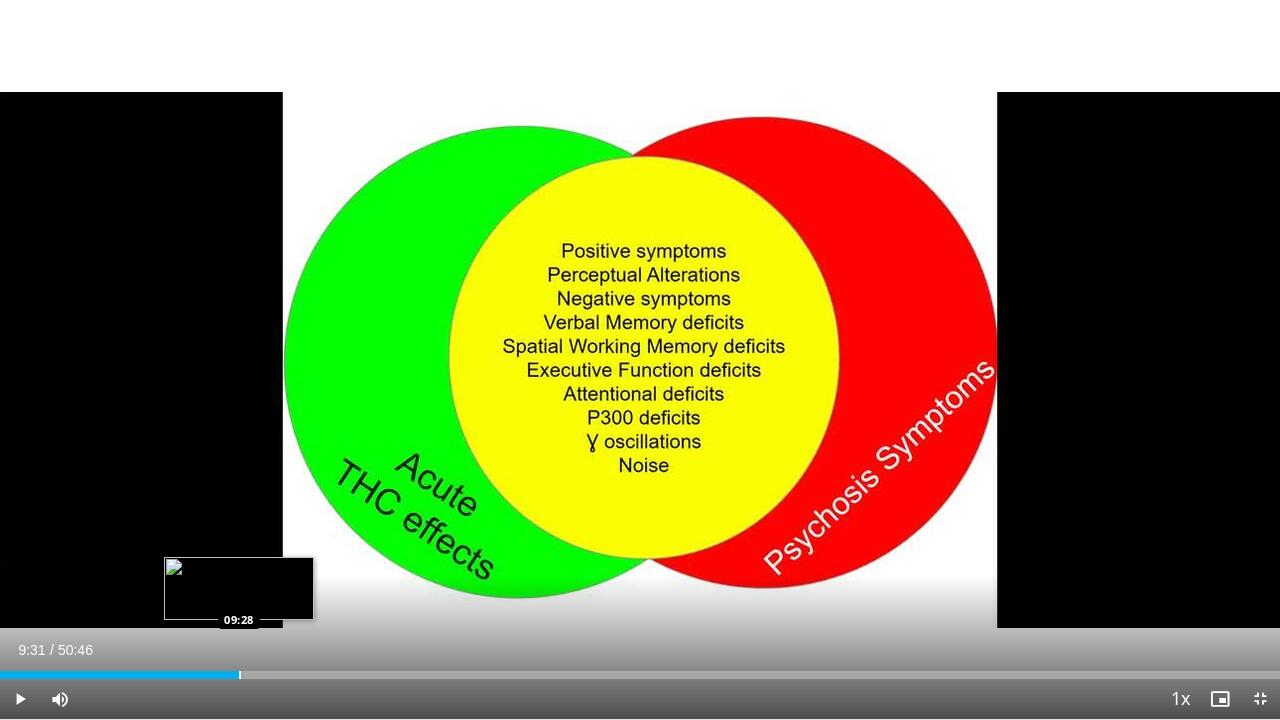 click at bounding box center (240, 675) 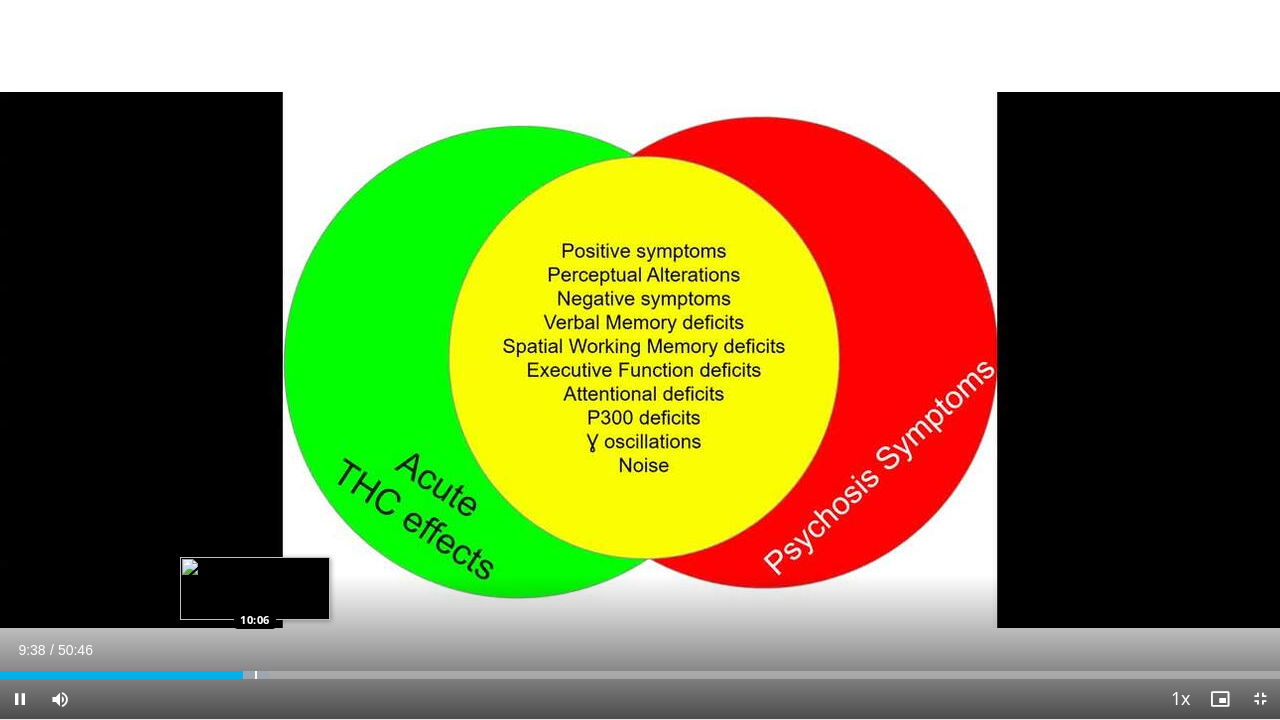 click at bounding box center [256, 675] 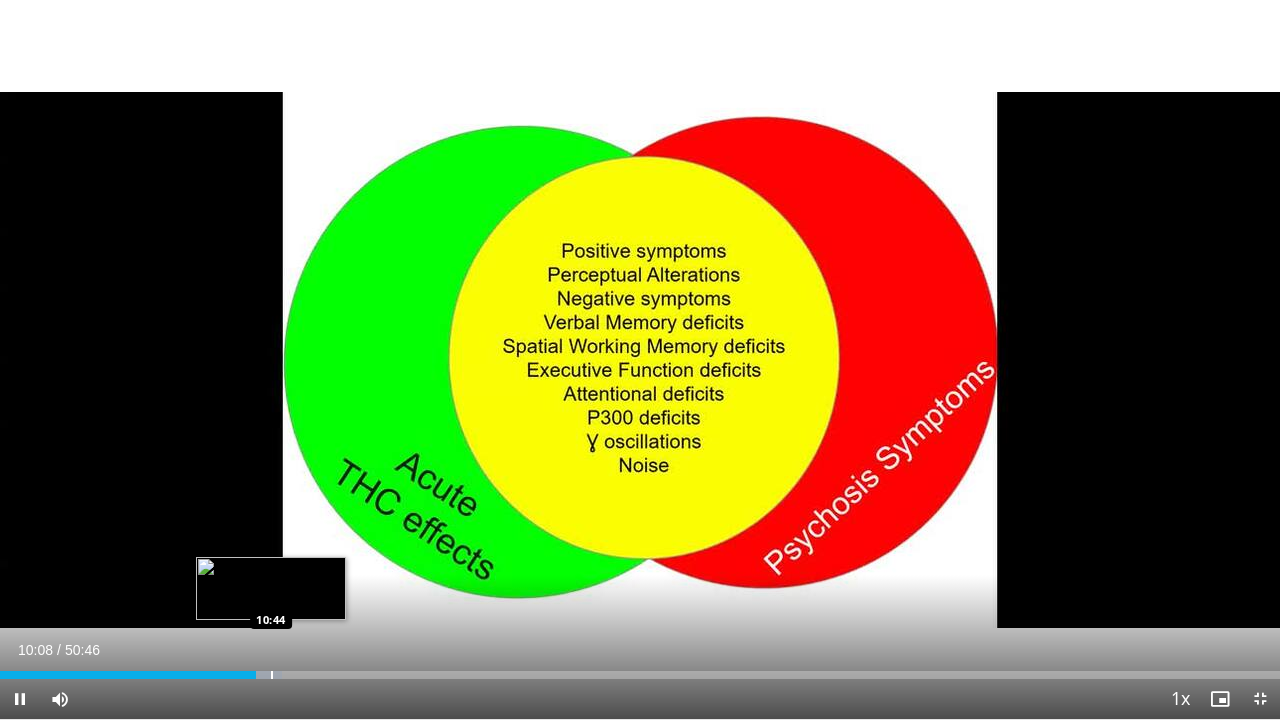 click on "**********" at bounding box center (640, 360) 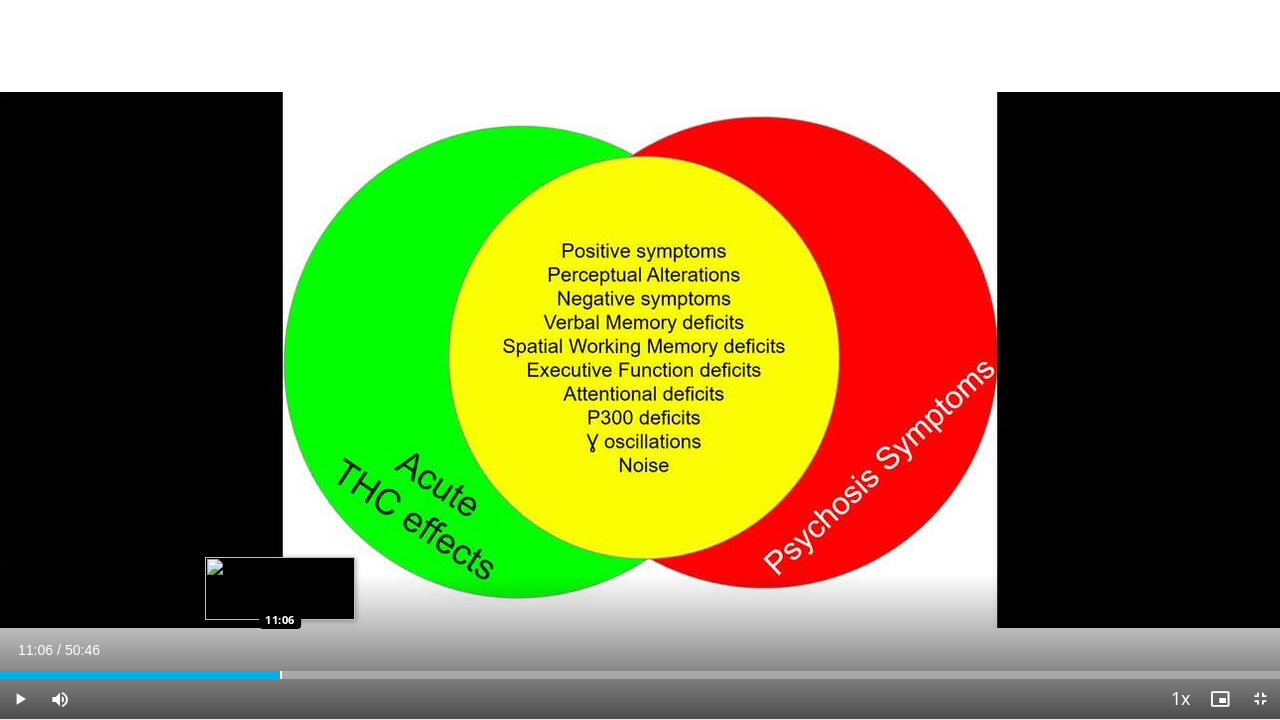 click on "Loaded :  22.14% 11:06 11:06" at bounding box center [640, 675] 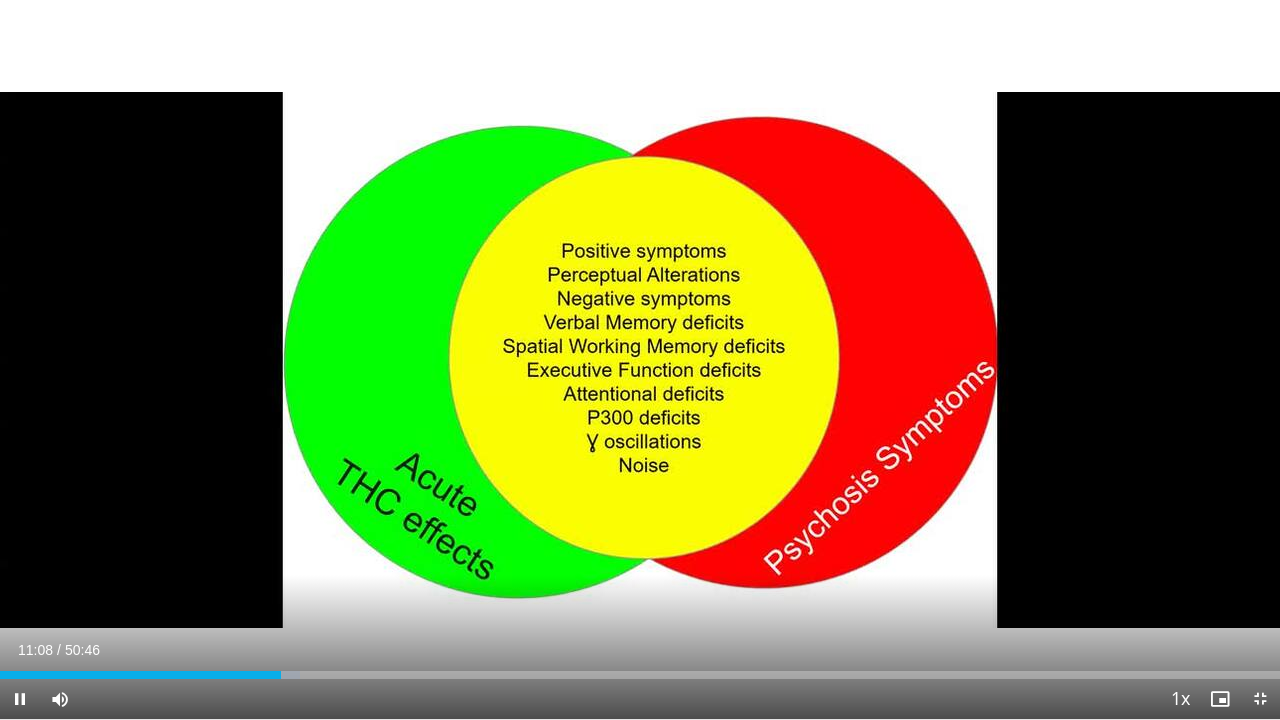 click on "Current Time  11:08 / Duration  50:46 Pause Skip Backward Skip Forward Mute Loaded :  23.45% 11:08 11:03 Stream Type  LIVE Seek to live, currently behind live LIVE   1x Playback Rate 0.5x 0.75x 1x , selected 1.25x 1.5x 1.75x 2x Chapters Chapters Descriptions descriptions off , selected Captions captions settings , opens captions settings dialog captions off , selected Audio Track en (Main) , selected Exit Fullscreen Enable picture-in-picture mode" at bounding box center [640, 699] 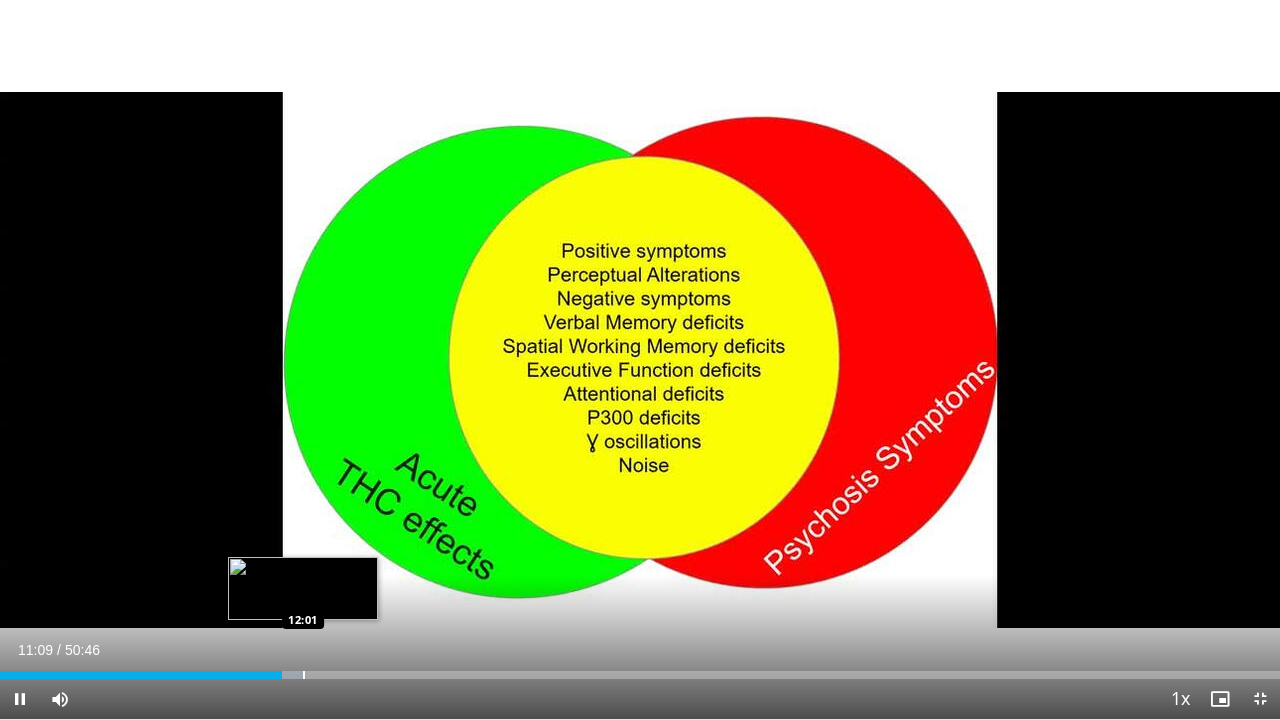 click on "Loaded :  23.97% 11:10 12:01" at bounding box center [640, 669] 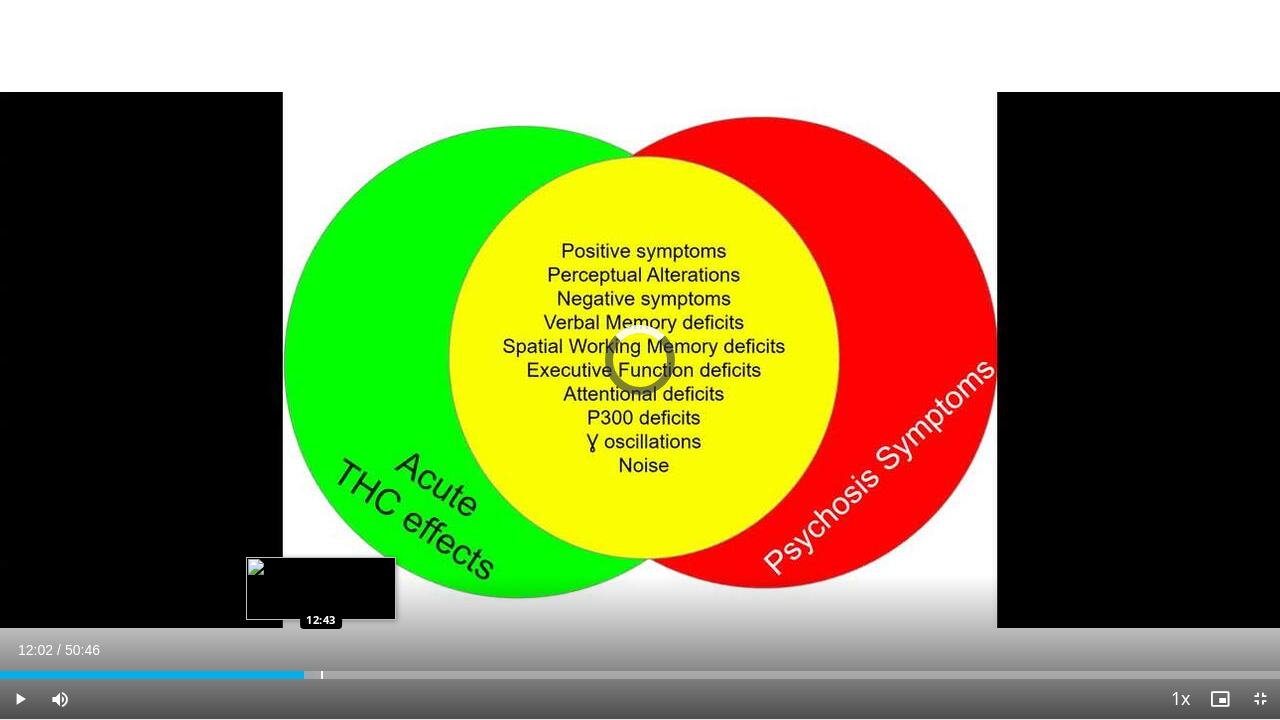 click on "Loaded :  24.62% 12:02 12:43" at bounding box center [640, 669] 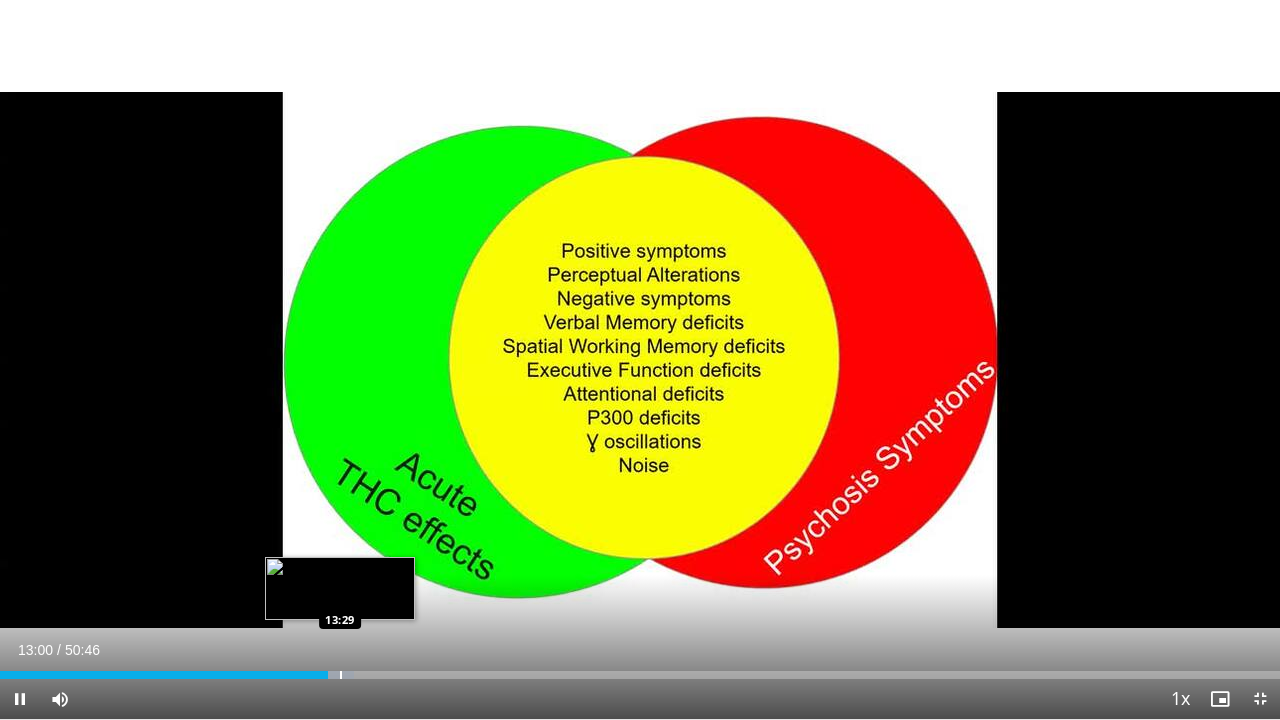 click on "Loaded :  27.68% 13:01 13:29" at bounding box center [640, 669] 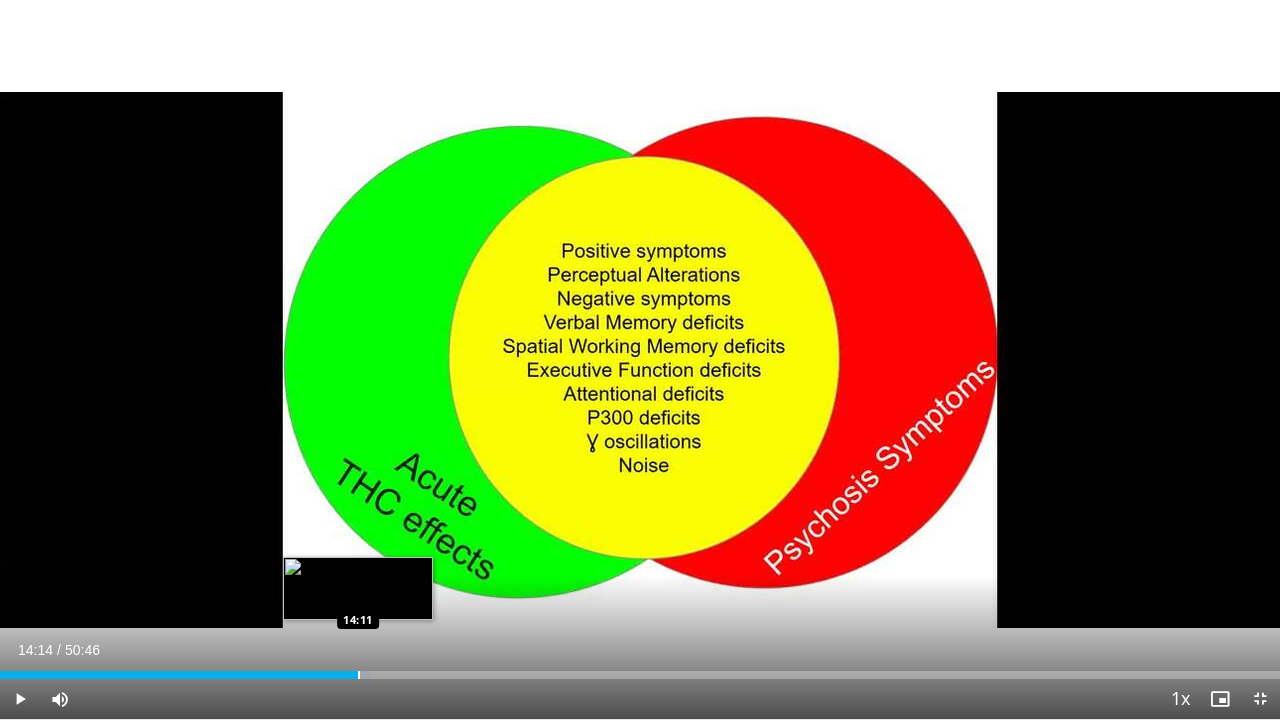 click on "Loaded :  28.89% 14:14 14:11" at bounding box center (640, 669) 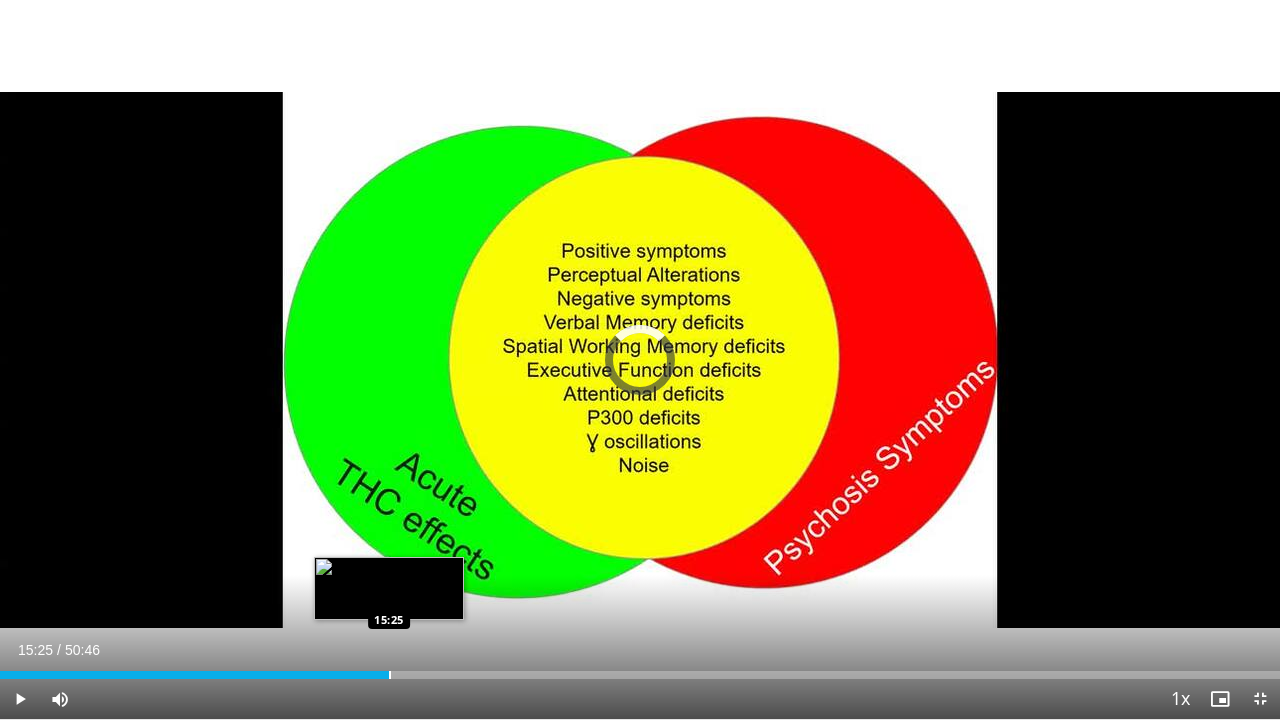 click at bounding box center (390, 675) 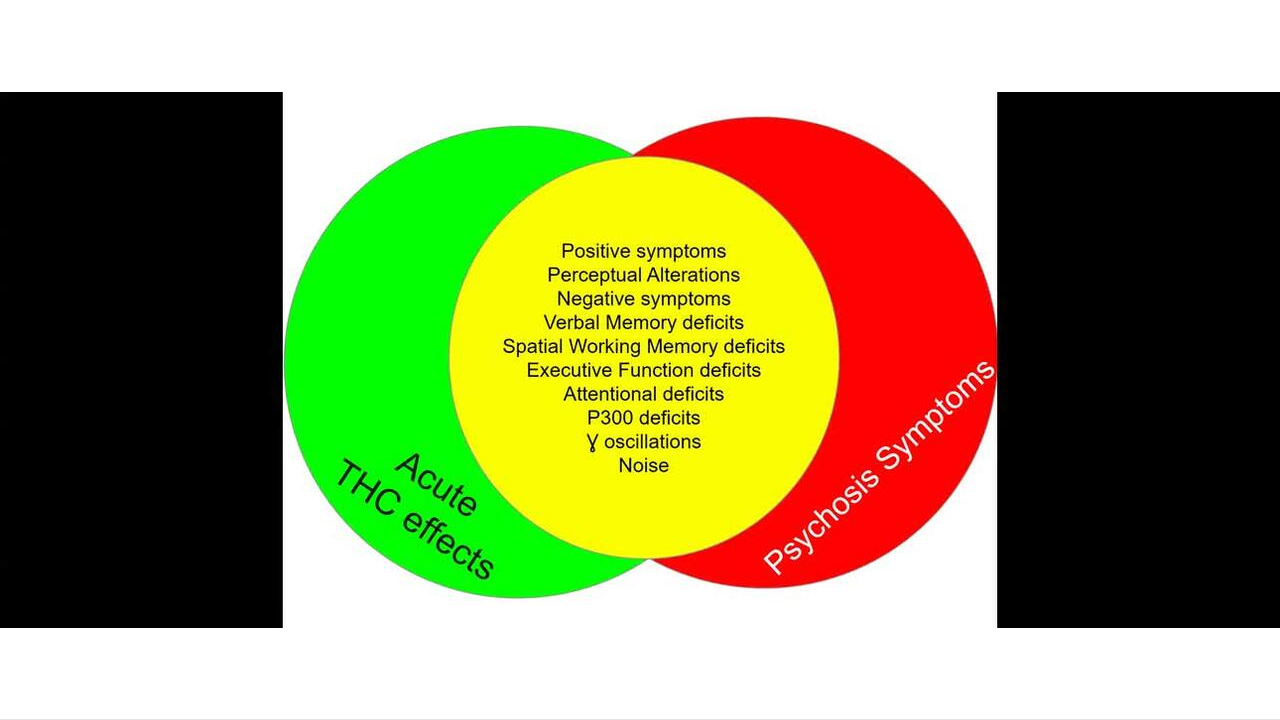 click on "**********" at bounding box center (640, 360) 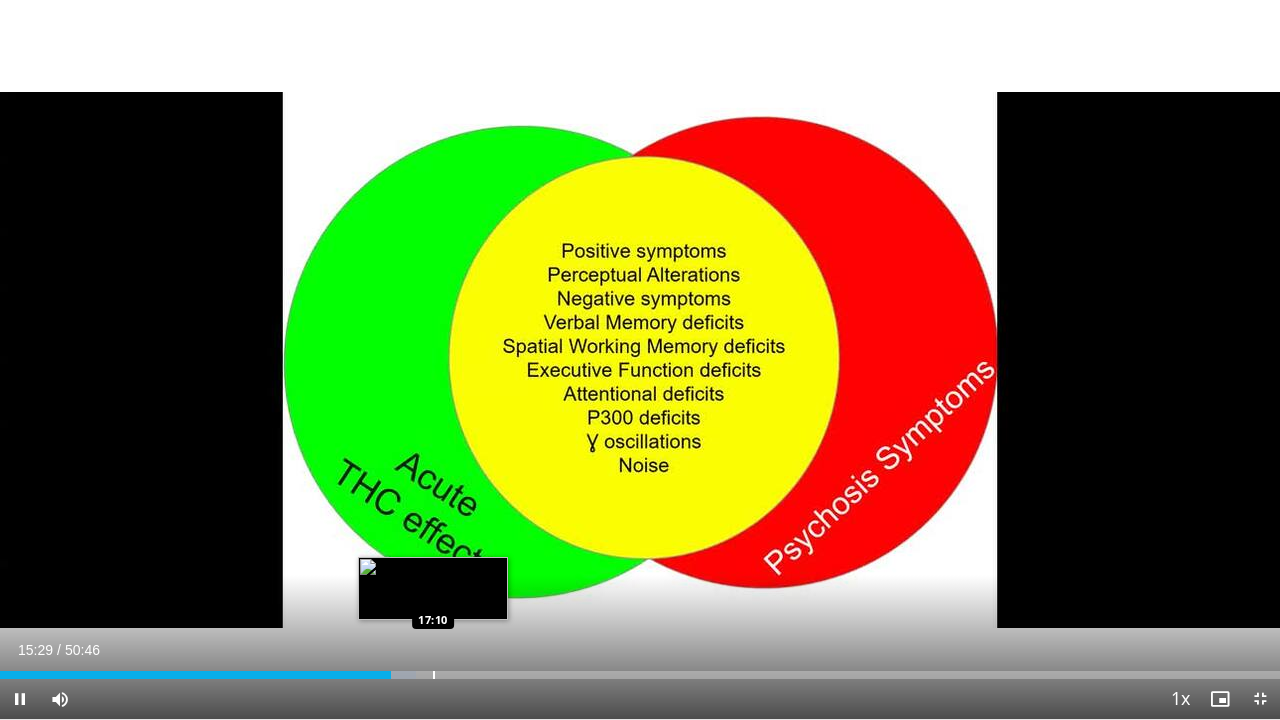 click at bounding box center [434, 675] 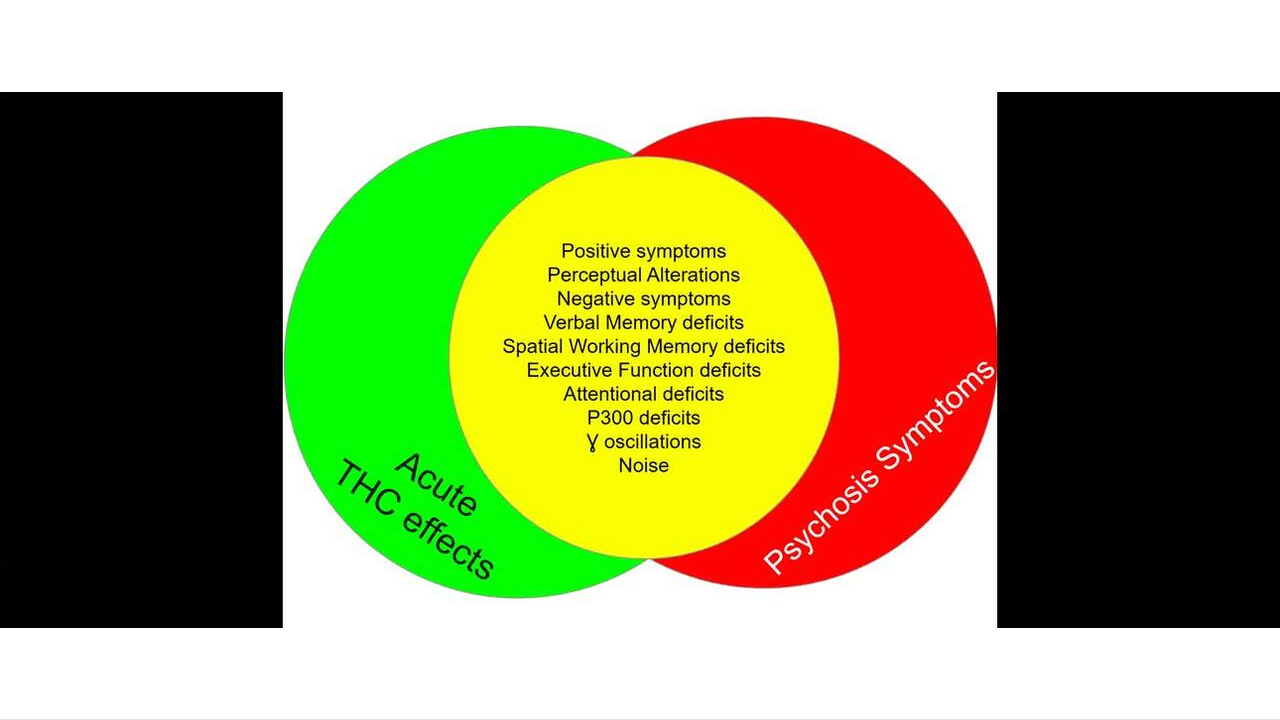 click on "**********" at bounding box center (640, 360) 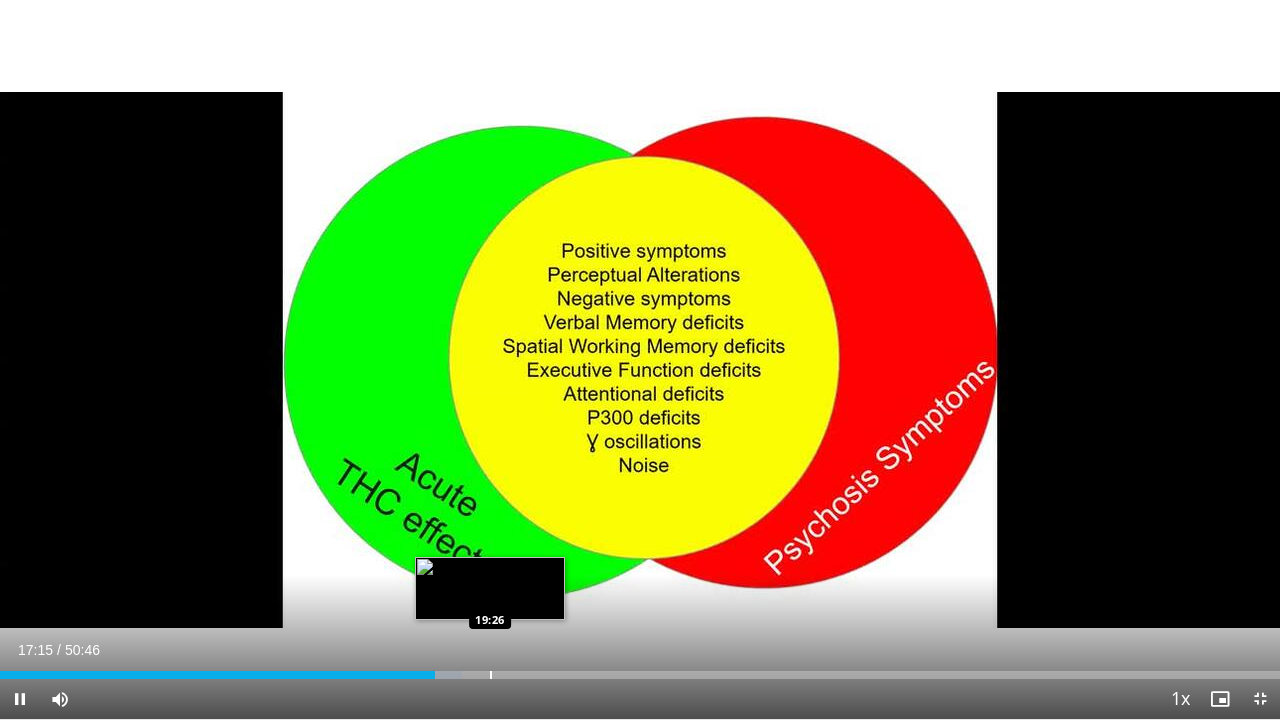 click at bounding box center (491, 675) 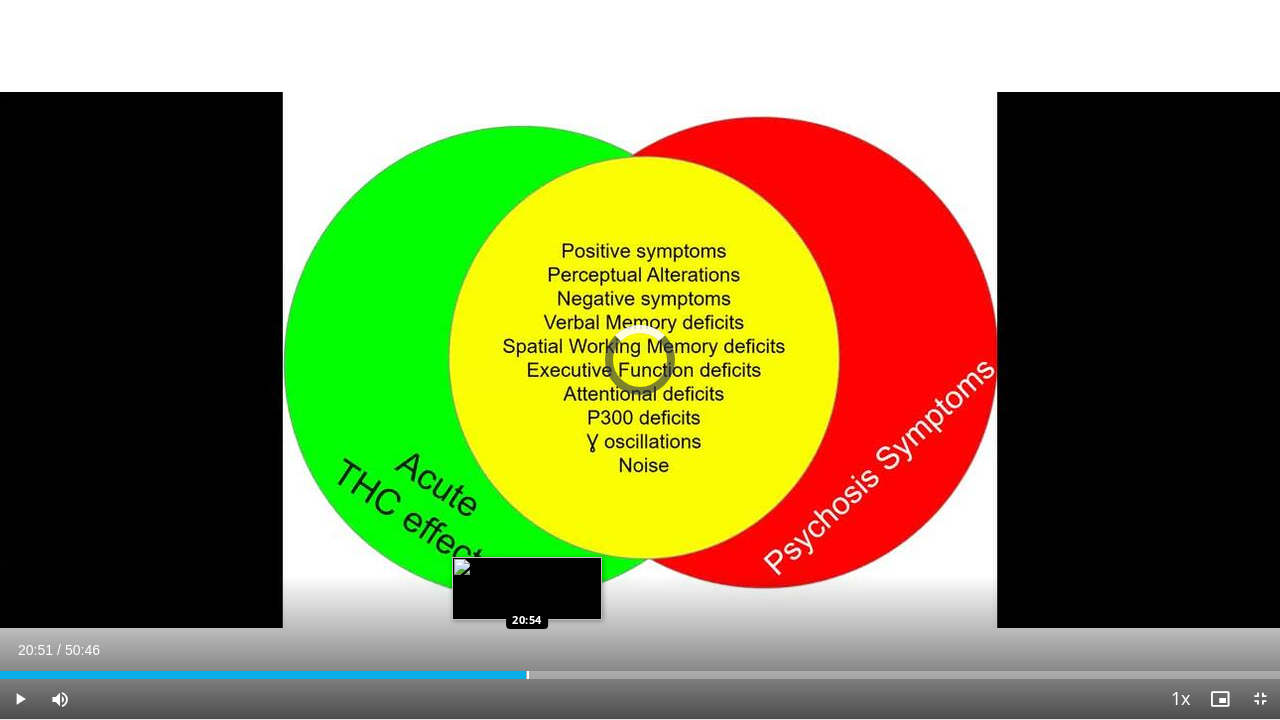 click on "Loaded :  40.71% 20:54 20:54" at bounding box center (640, 669) 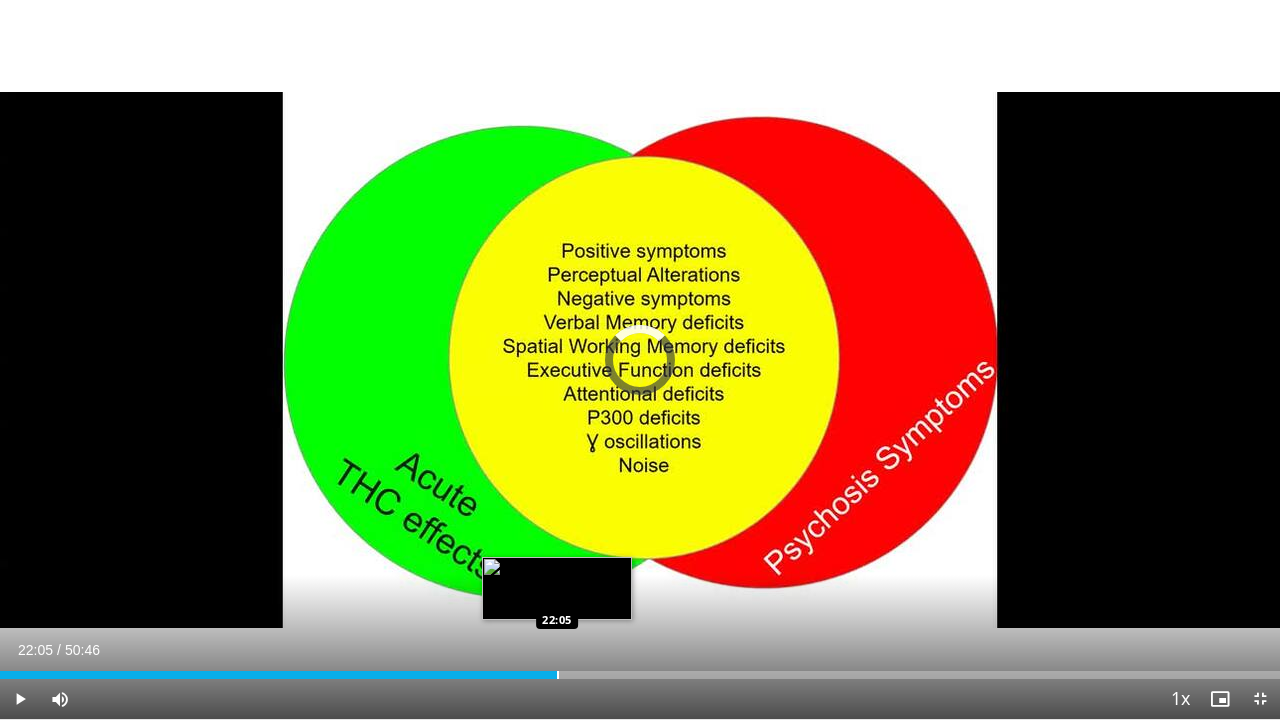 click on "Loaded :  43.31% 20:58 22:05" at bounding box center (640, 669) 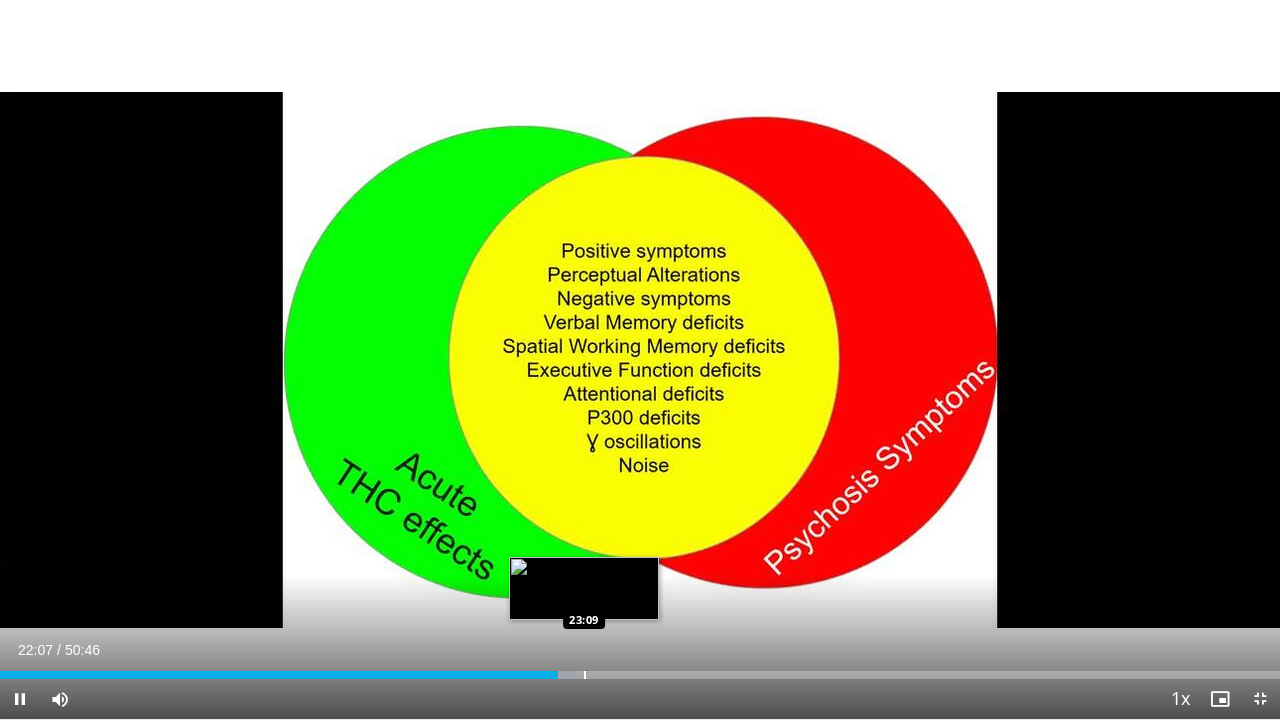 click at bounding box center (585, 675) 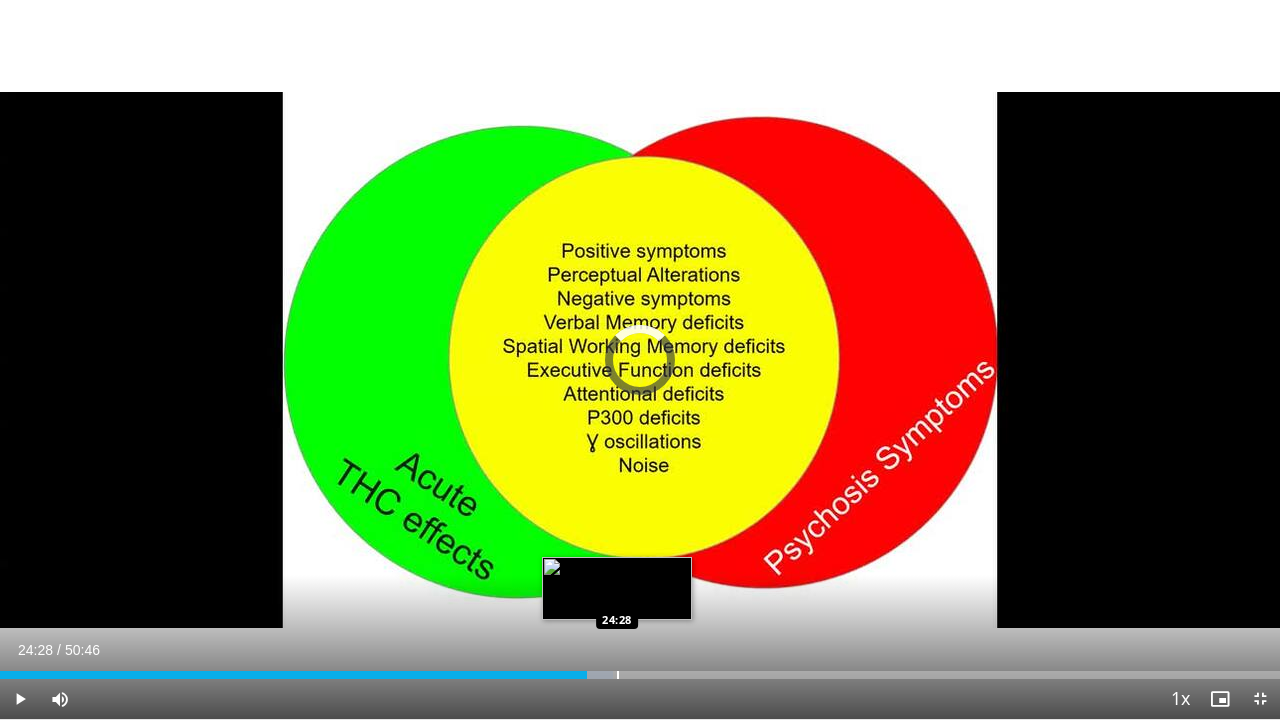 click at bounding box center (618, 675) 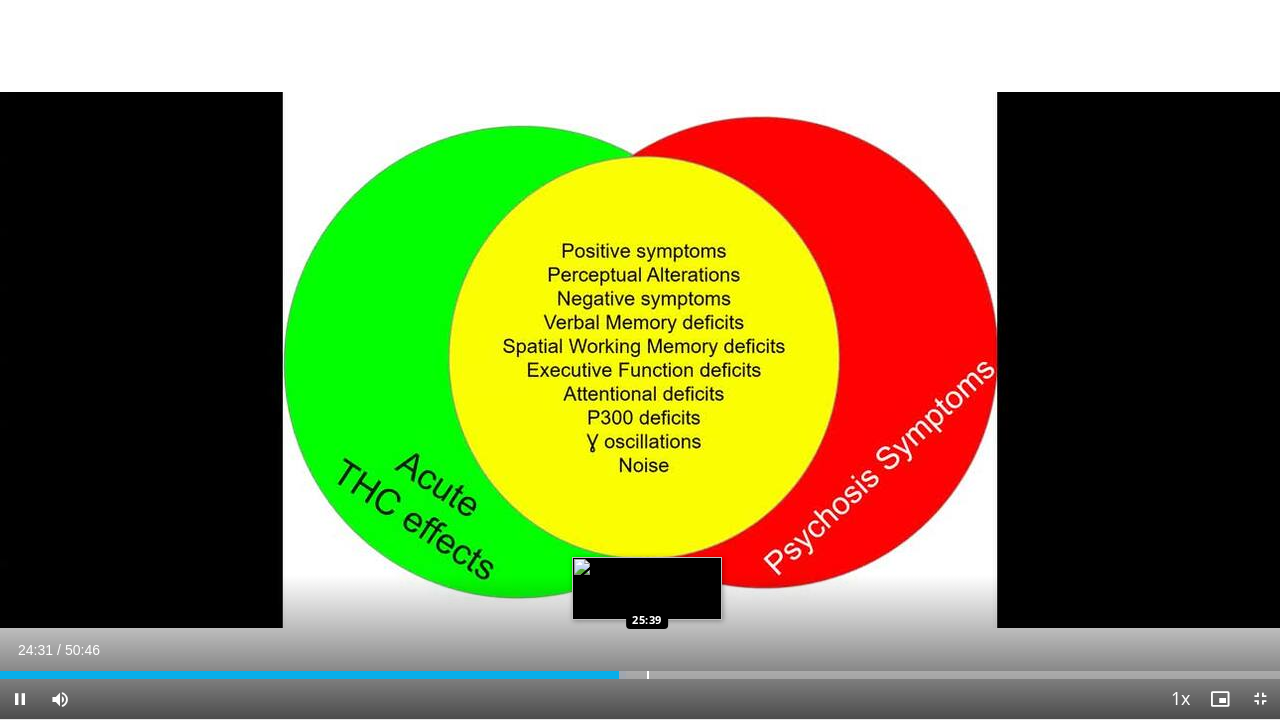 click at bounding box center (648, 675) 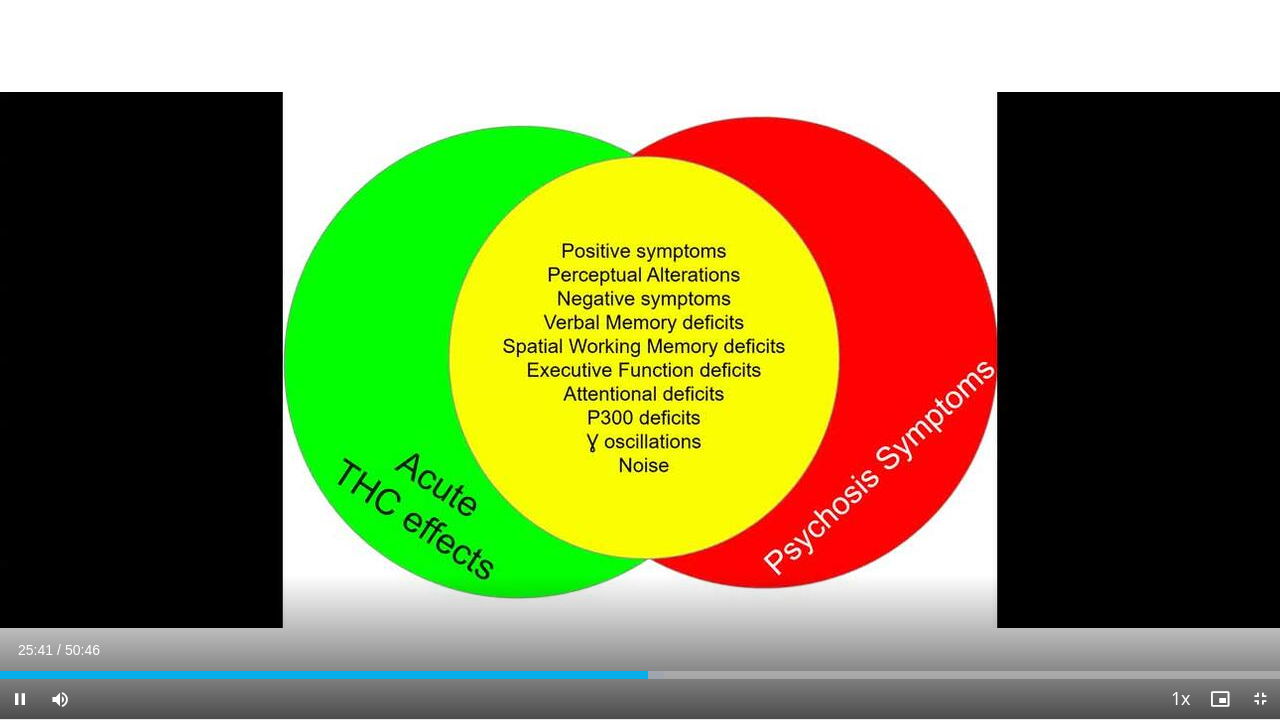 click on "Current Time  25:41 / Duration  50:46" at bounding box center [640, 650] 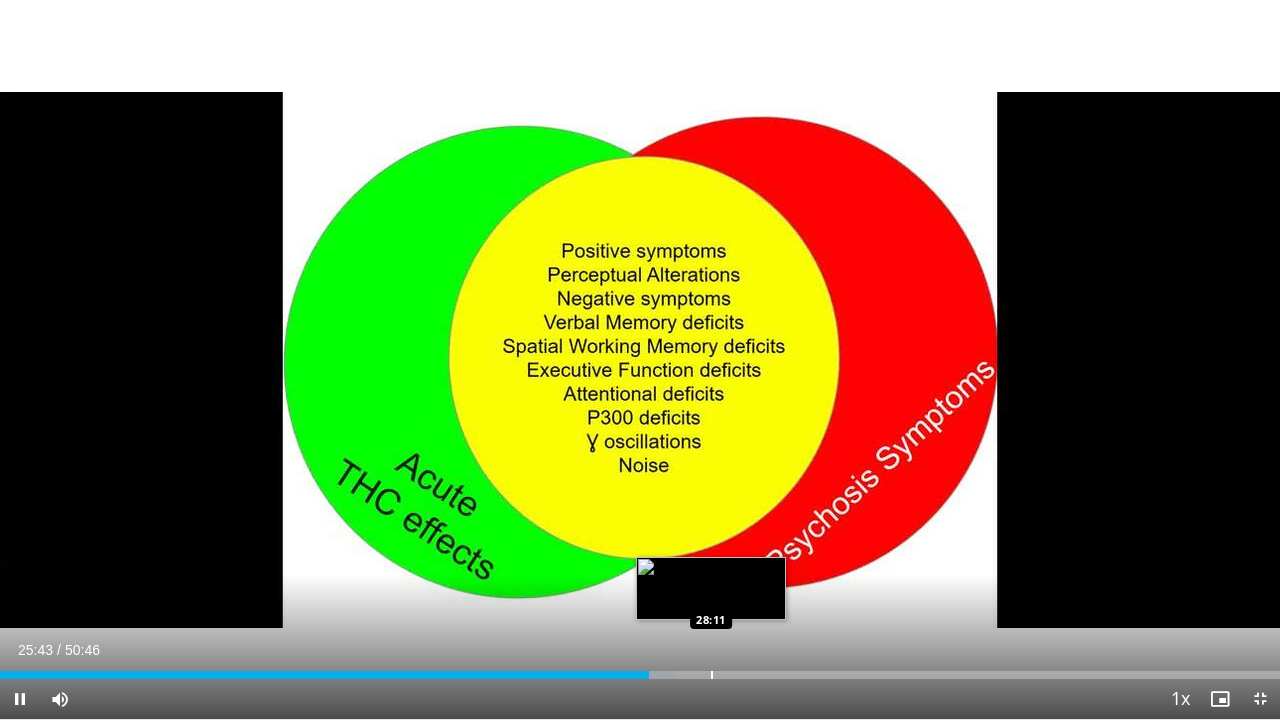 click on "Loaded :  52.76% 25:43 28:11" at bounding box center (640, 669) 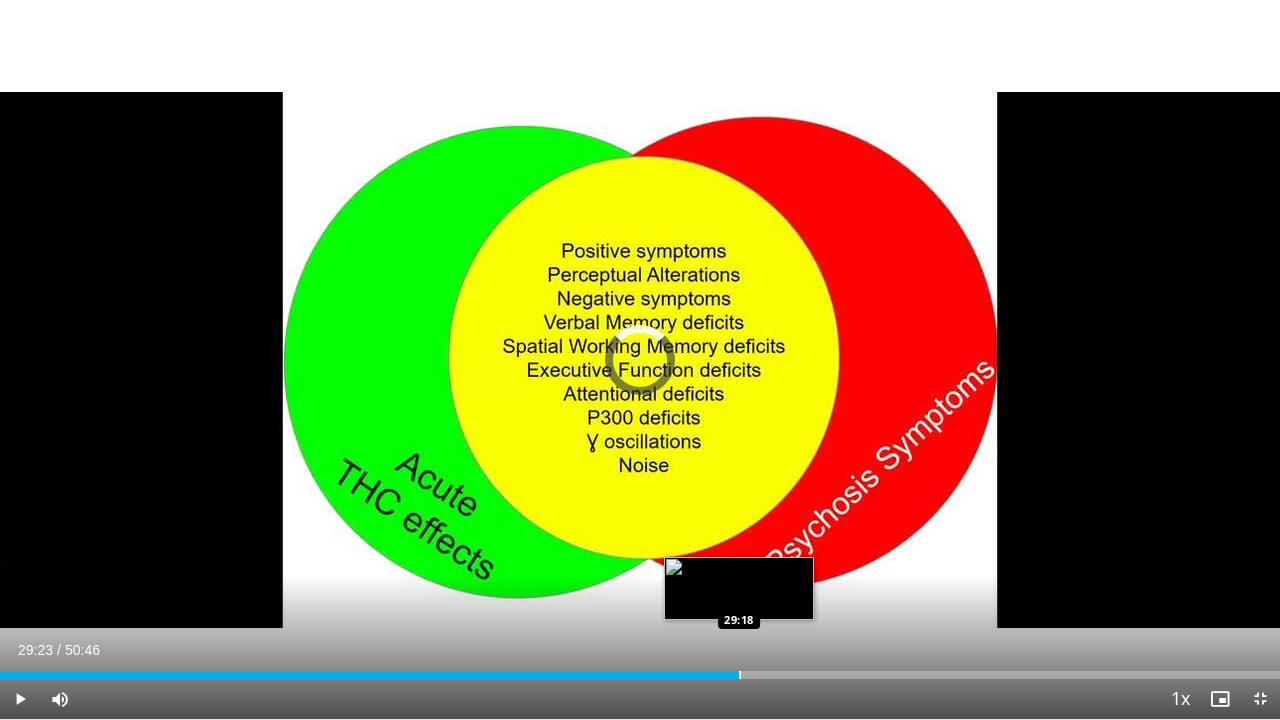 click on "Loaded :  0.00% 29:23 29:18" at bounding box center [640, 669] 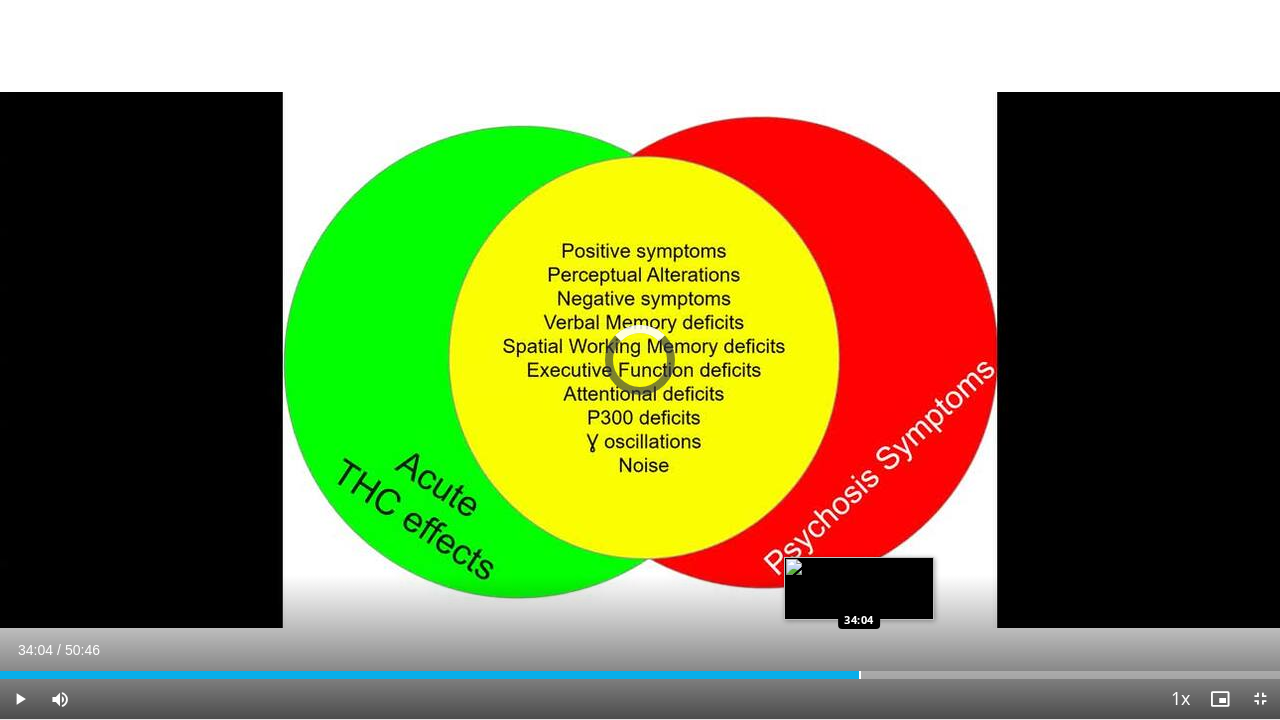 click at bounding box center [860, 675] 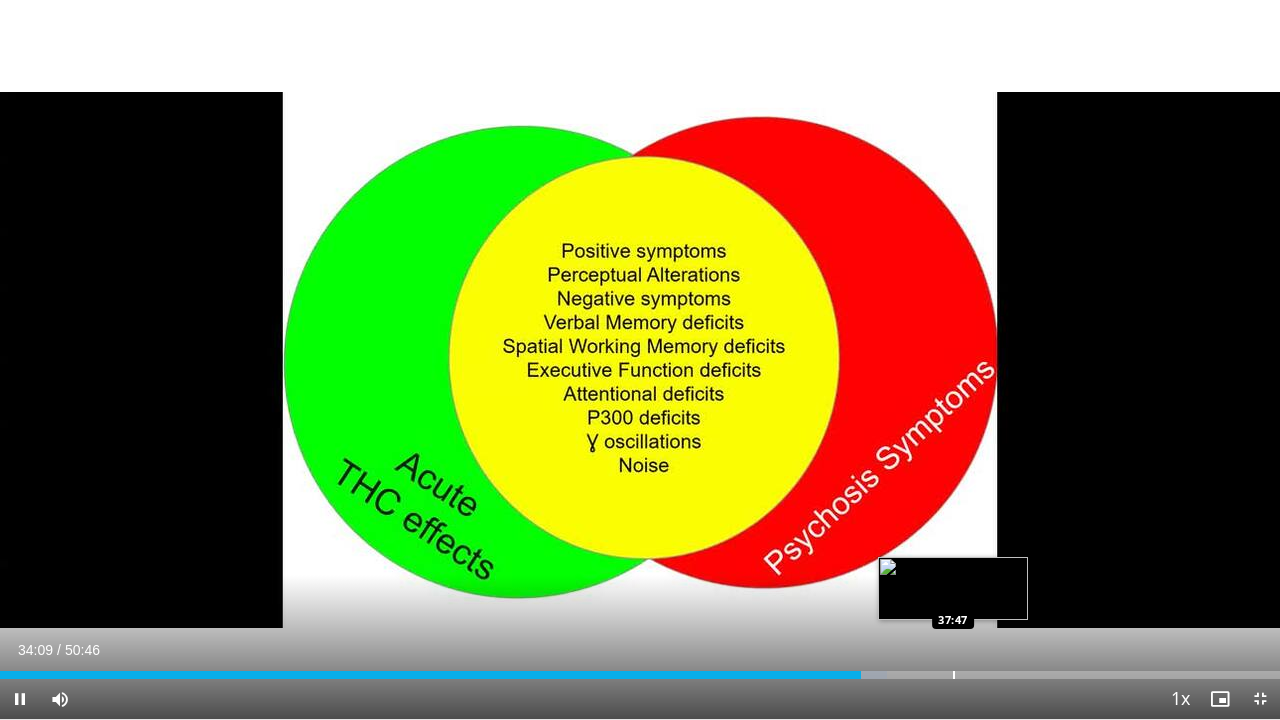 click on "Loaded :  69.27% 34:09 37:47" at bounding box center (640, 669) 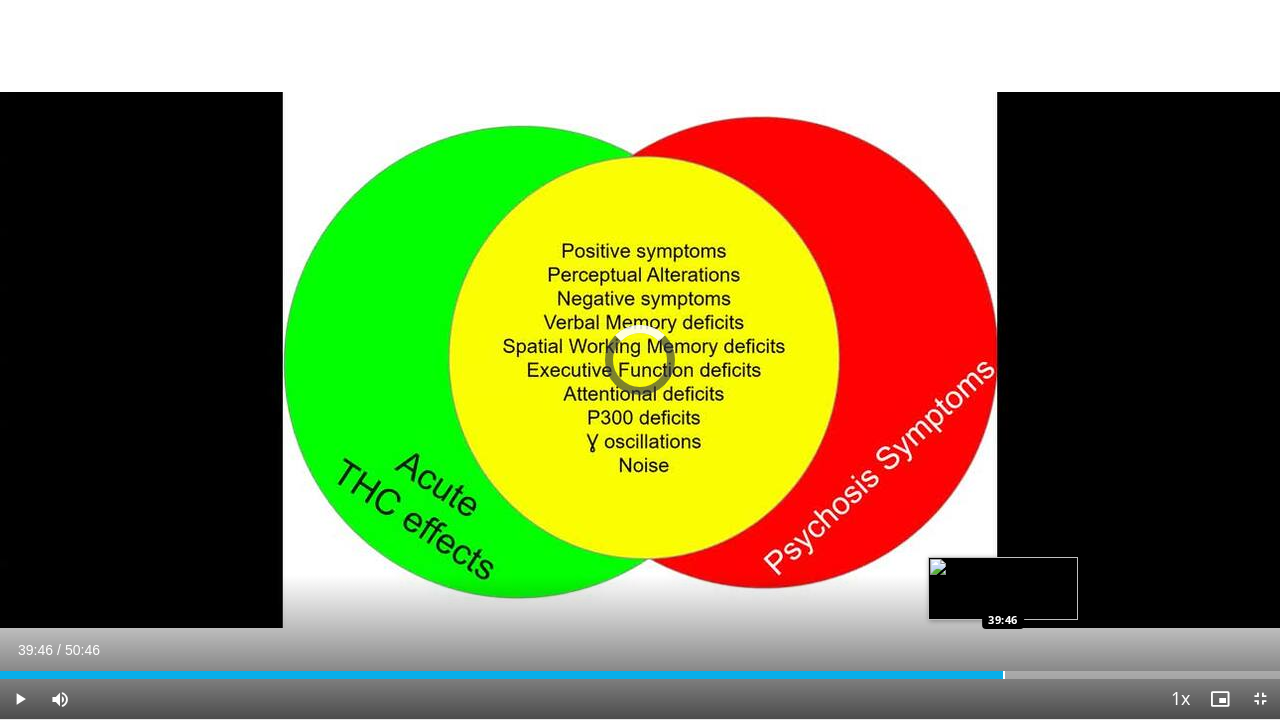 click on "Loaded :  76.49% 37:51 39:46" at bounding box center (640, 669) 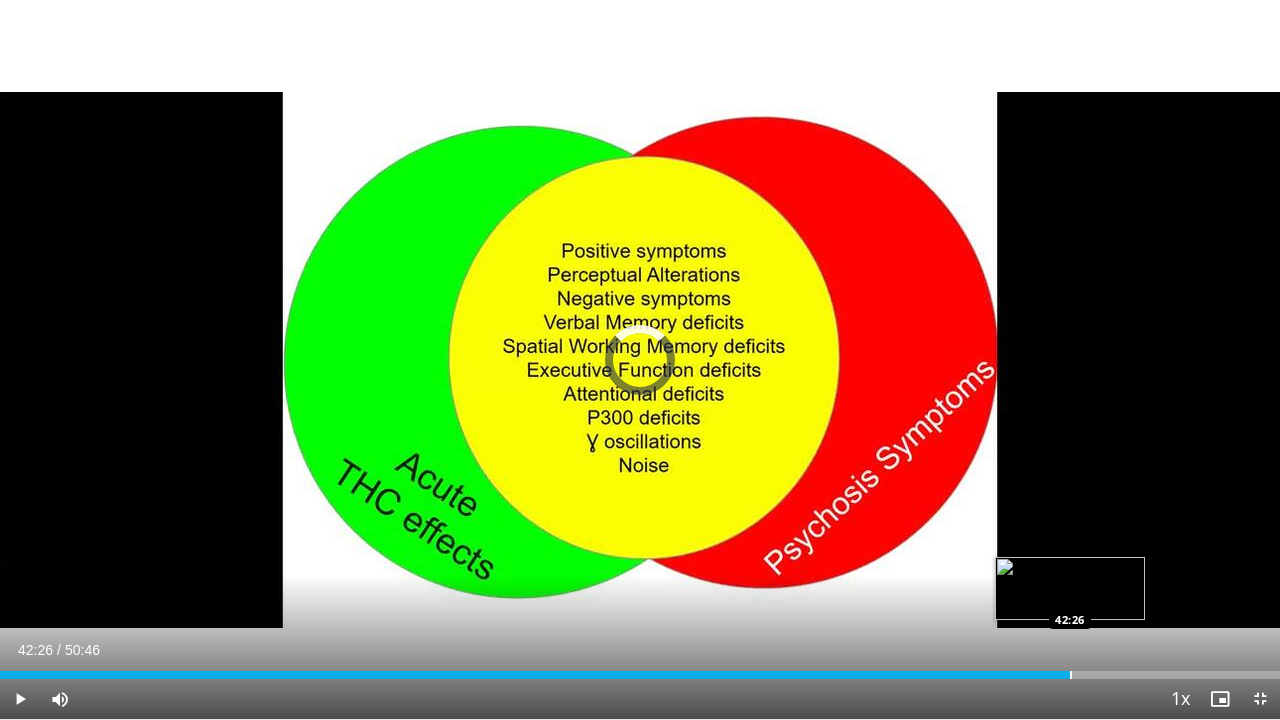 click on "Loaded :  0.00% 42:26 42:26" at bounding box center (640, 669) 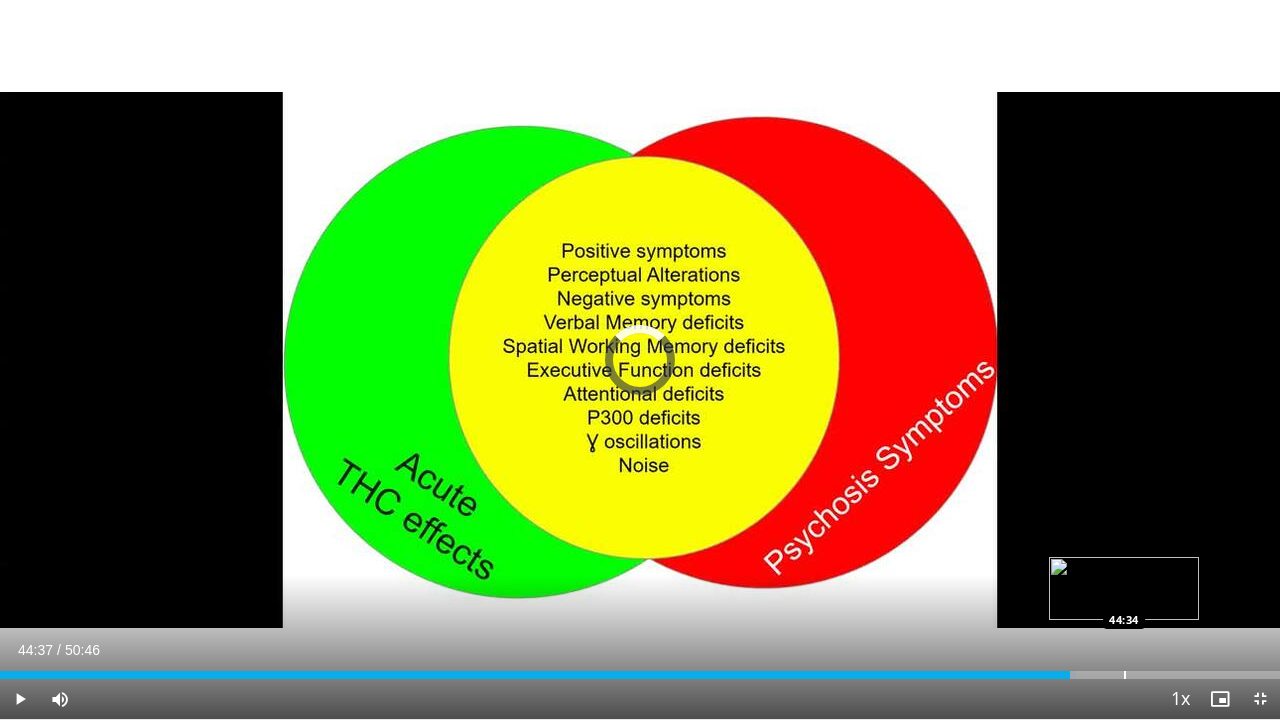 click on "Loaded :  84.04% 42:27 44:34" at bounding box center (640, 669) 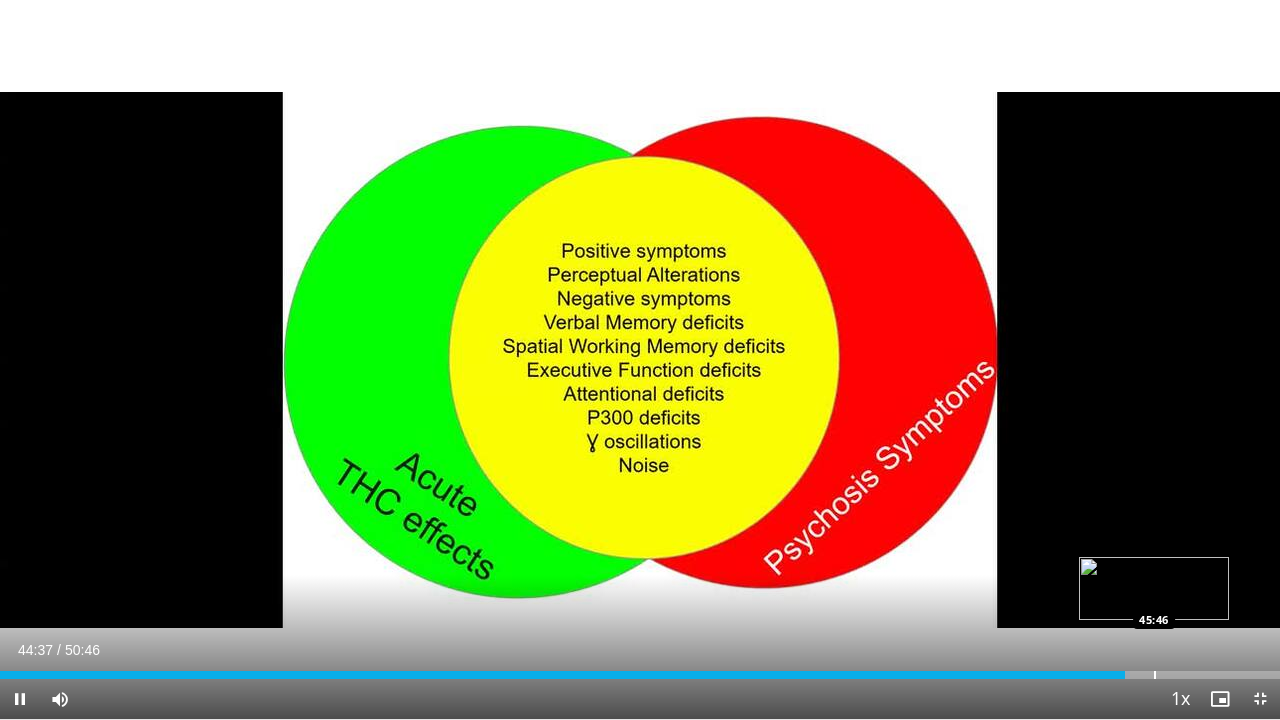 click on "Loaded :  88.25% 44:38 45:46" at bounding box center (640, 669) 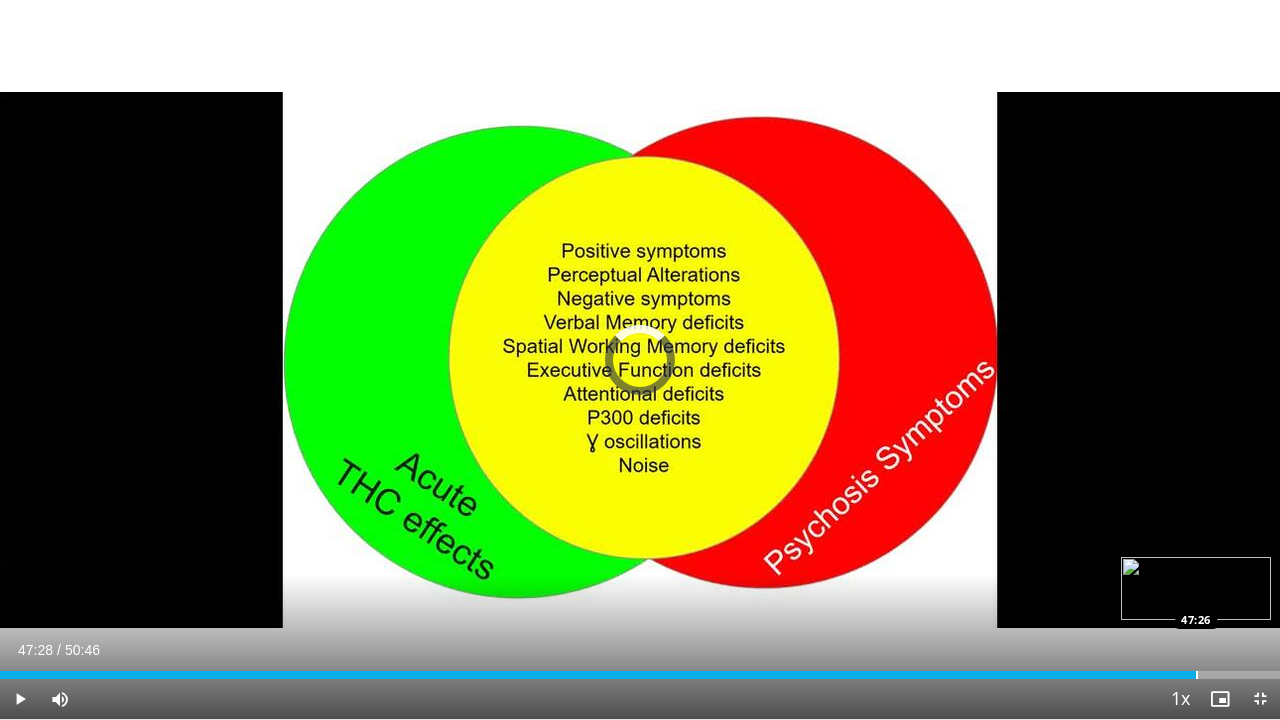 click at bounding box center (1197, 675) 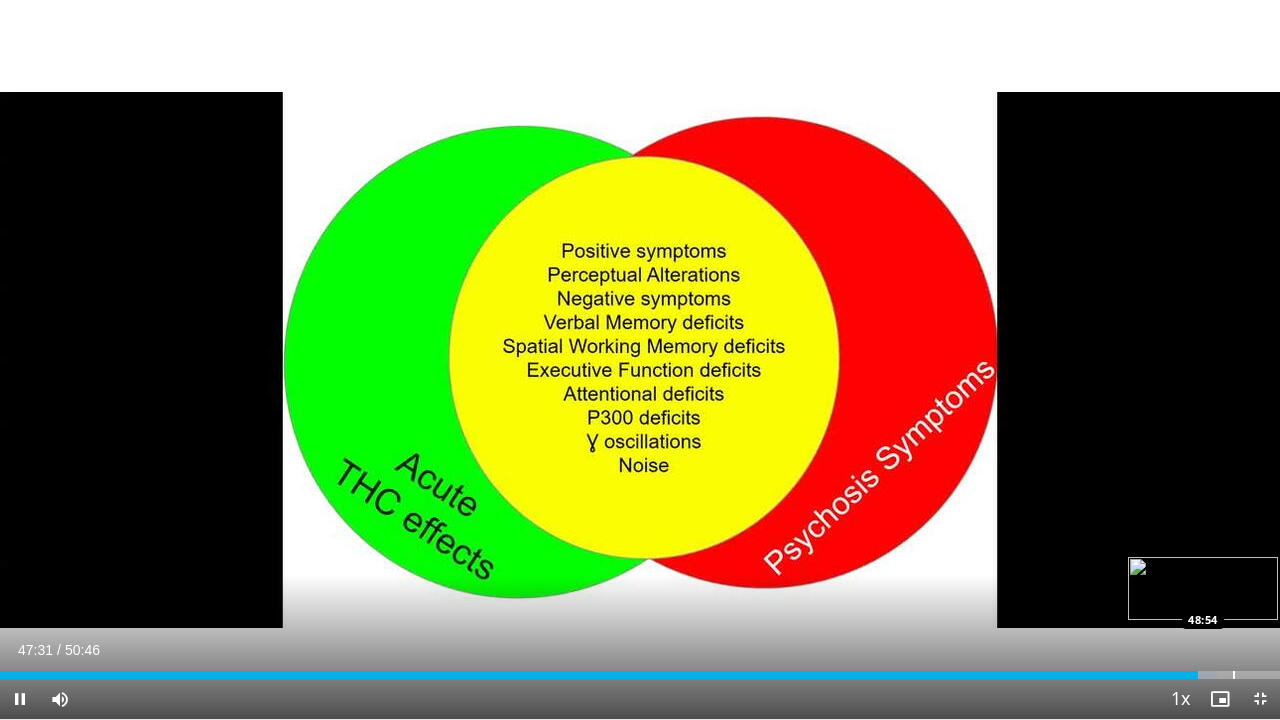 click at bounding box center (1234, 675) 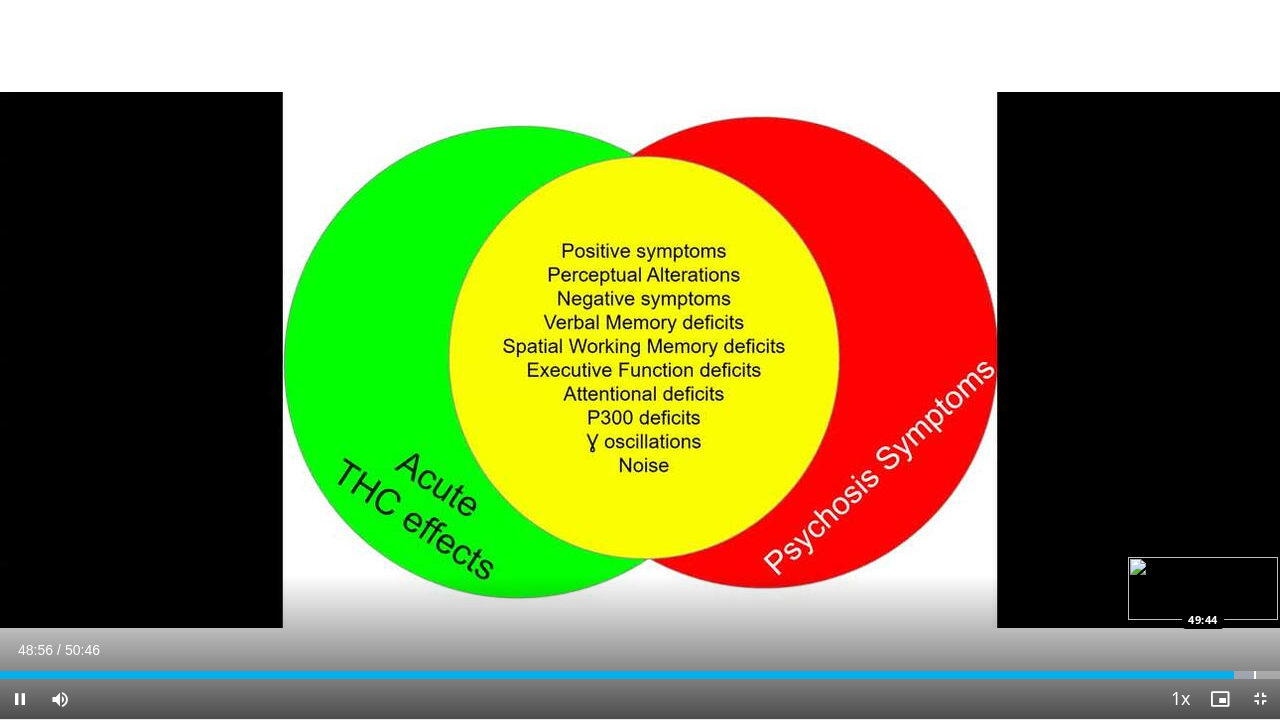 click at bounding box center [1255, 675] 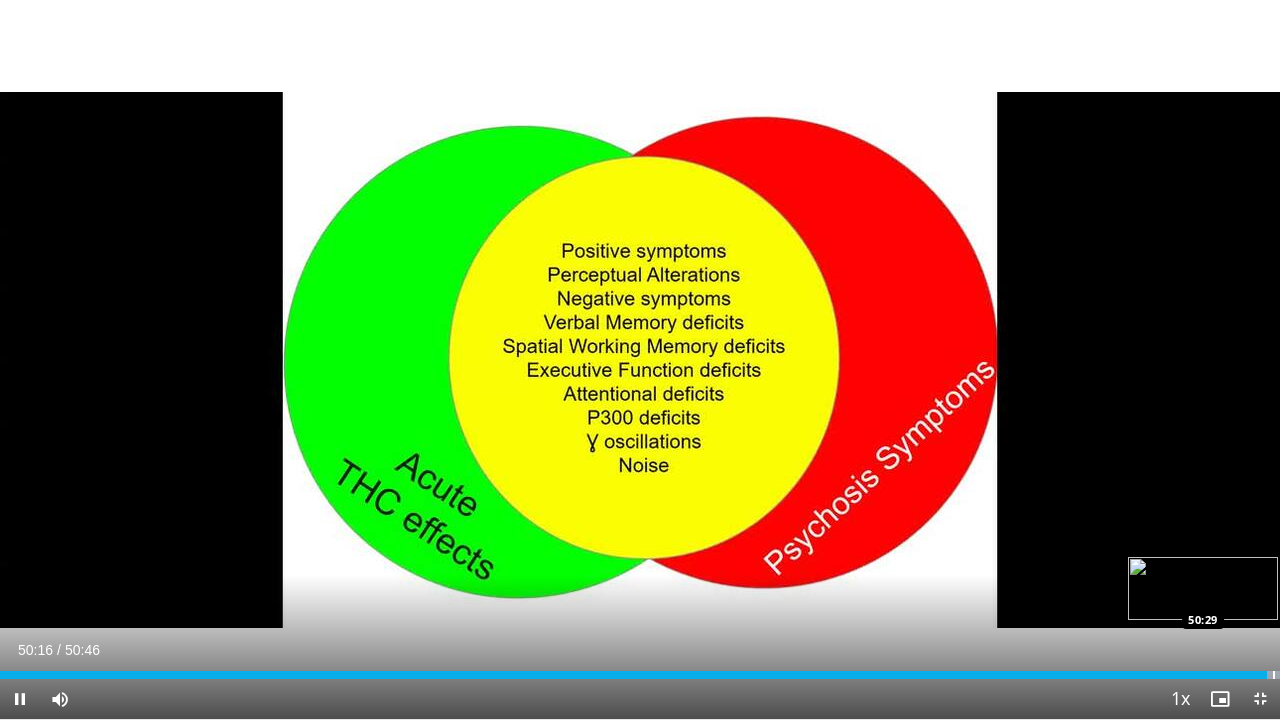 click at bounding box center [1274, 675] 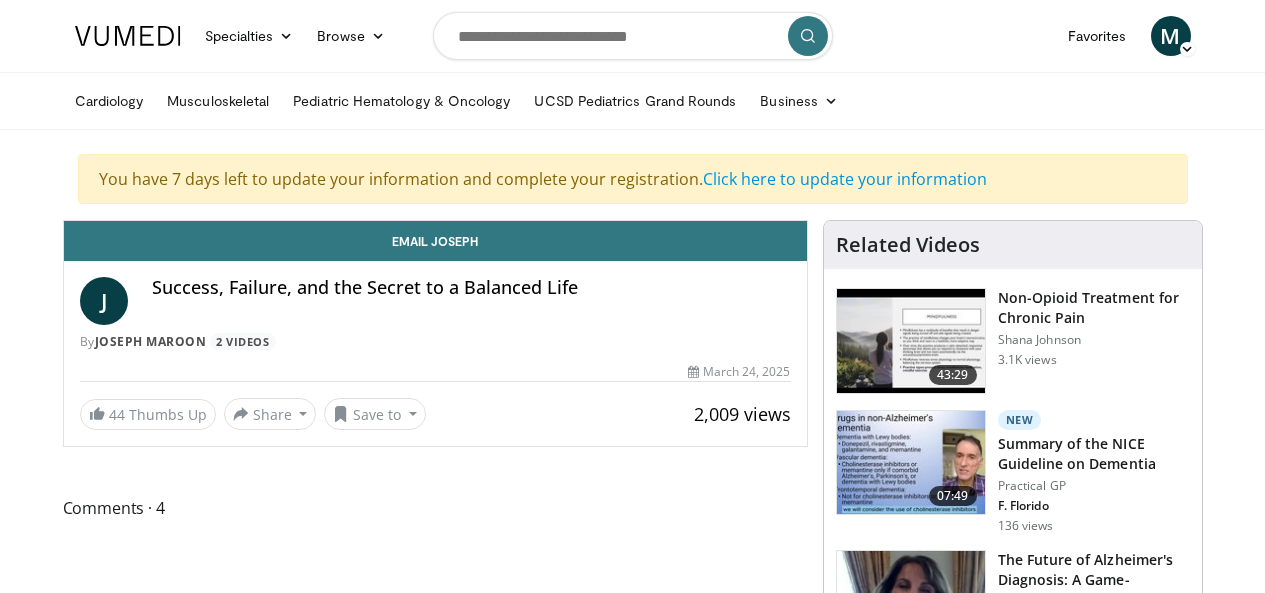 scroll, scrollTop: 0, scrollLeft: 0, axis: both 